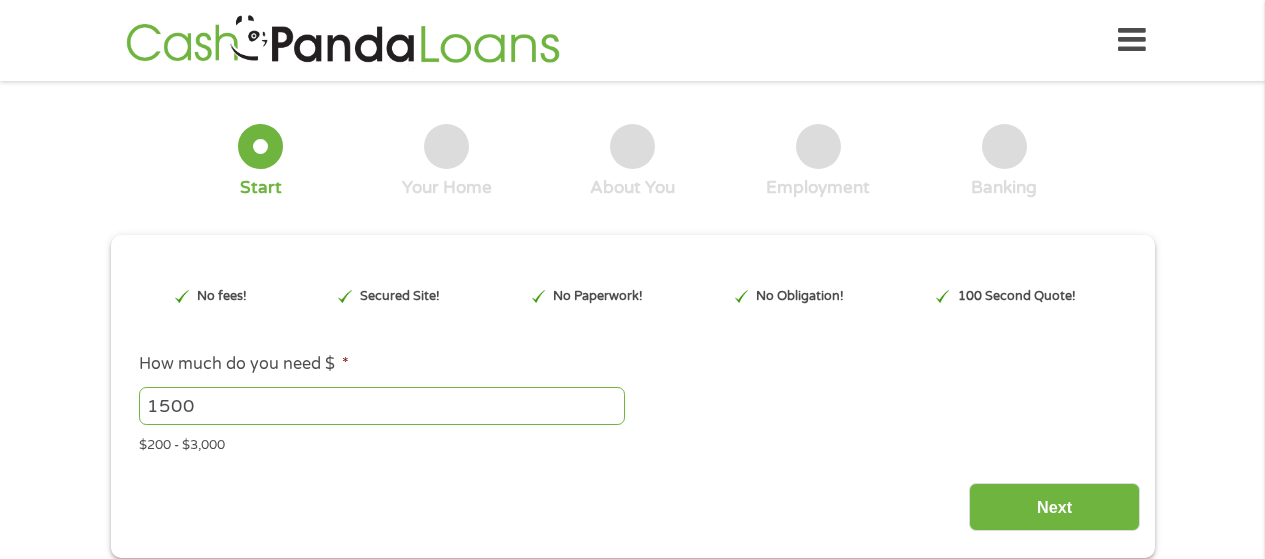 scroll, scrollTop: 0, scrollLeft: 0, axis: both 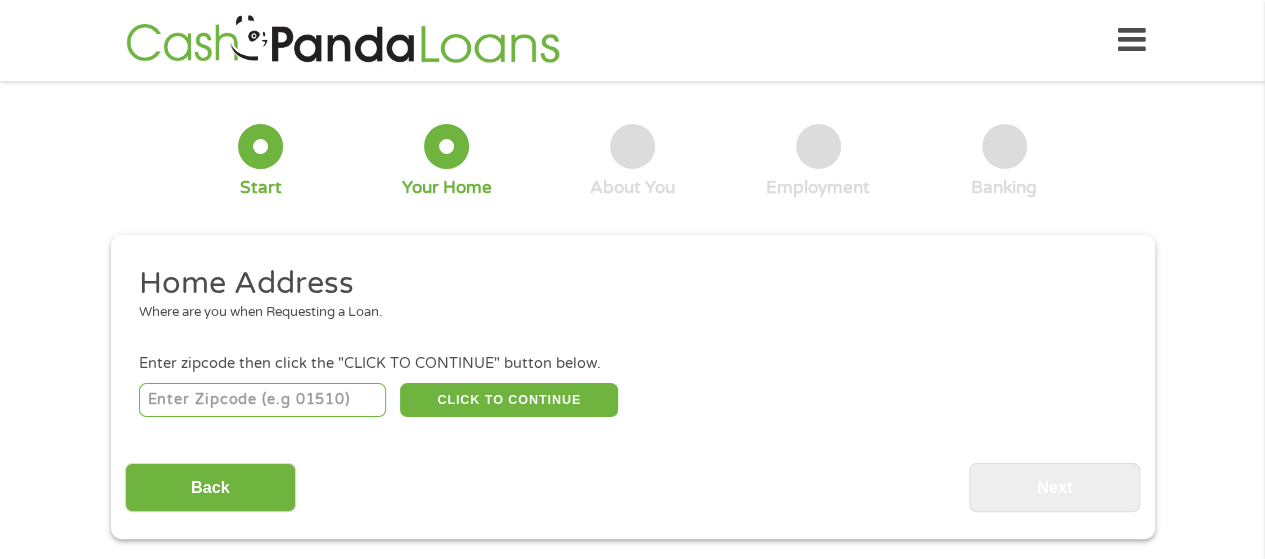 click at bounding box center (262, 400) 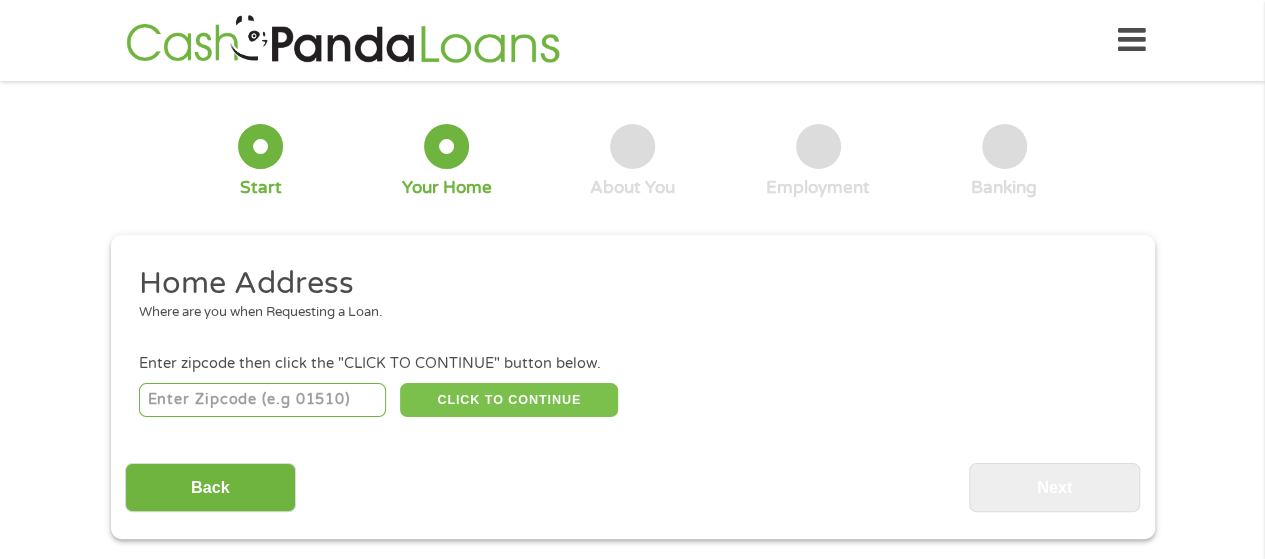 click on "CLICK TO CONTINUE" at bounding box center (509, 400) 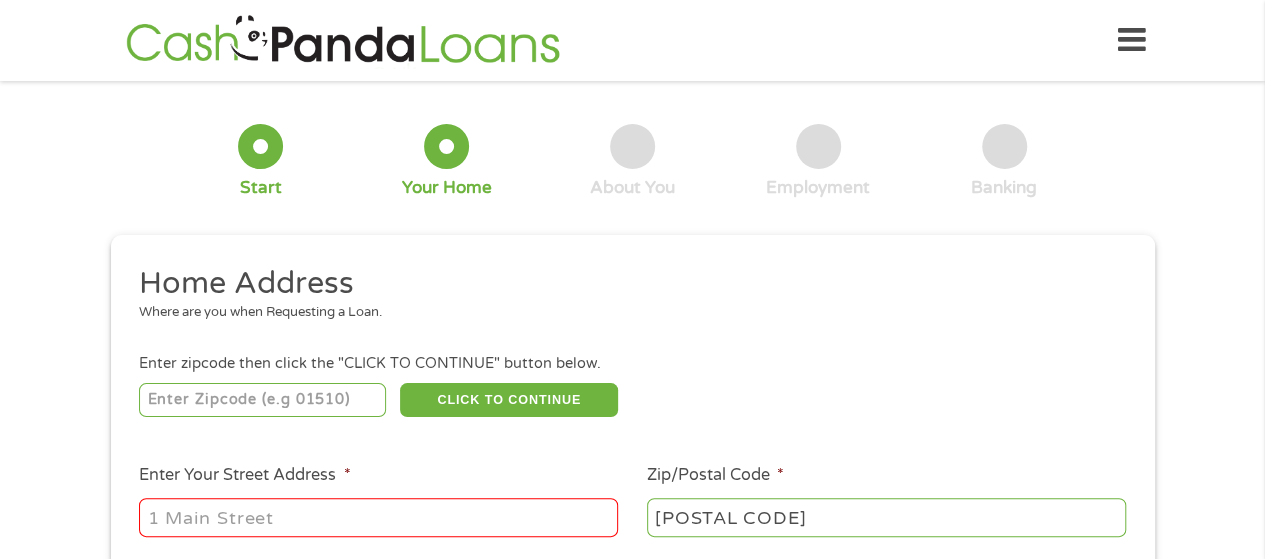 click on "Enter Your Street Address *" at bounding box center [378, 517] 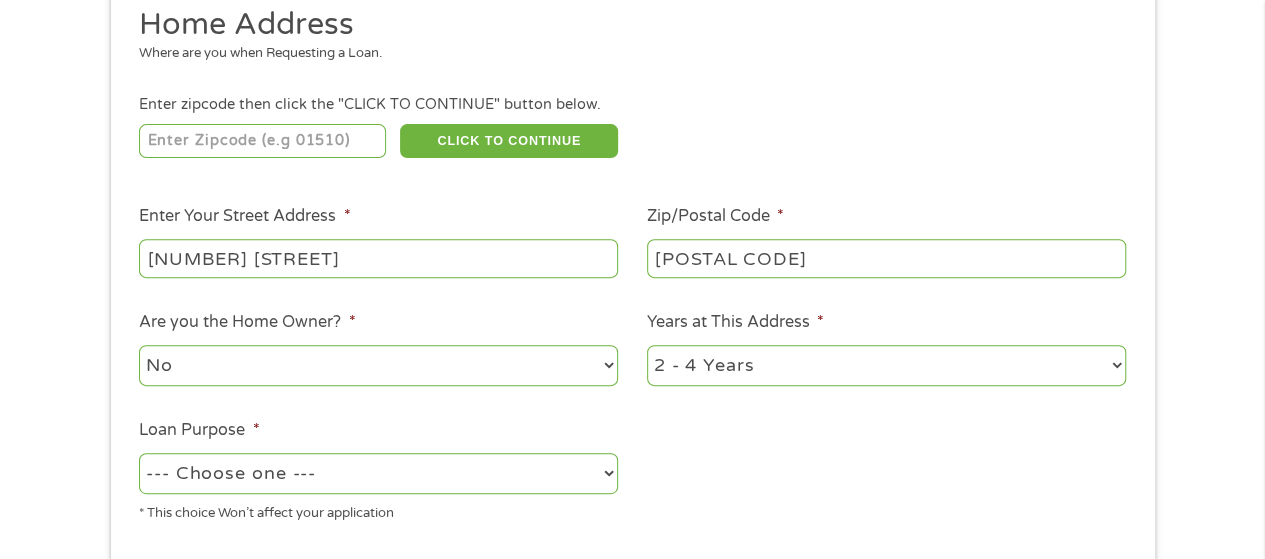 scroll, scrollTop: 300, scrollLeft: 0, axis: vertical 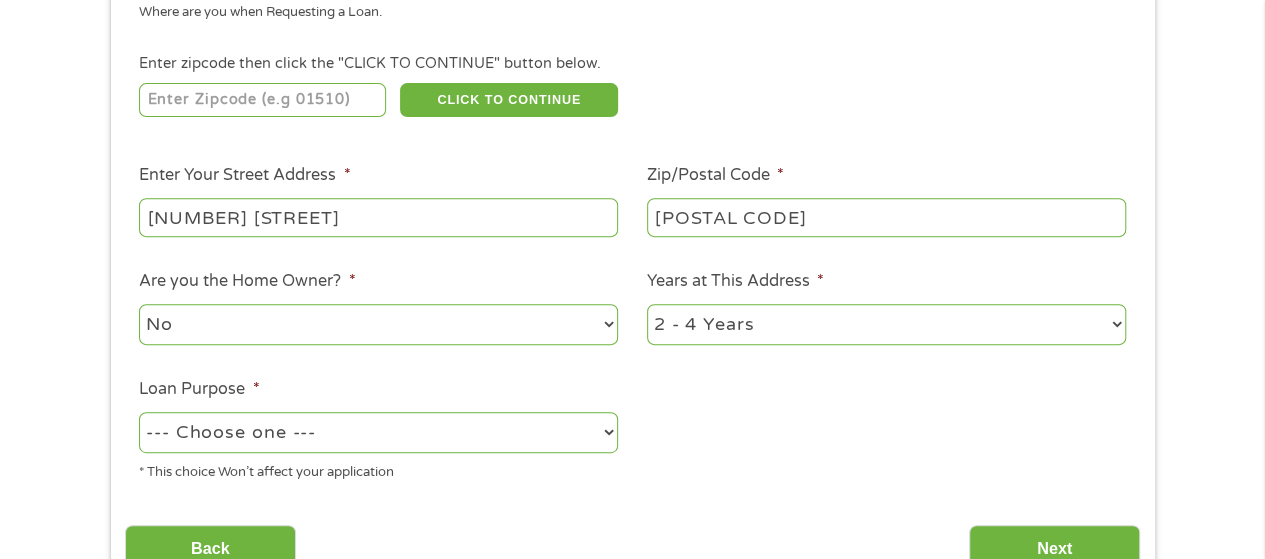 click on "1 Year or less 1 - 2 Years 2 - 4 Years Over 4 Years" at bounding box center [886, 324] 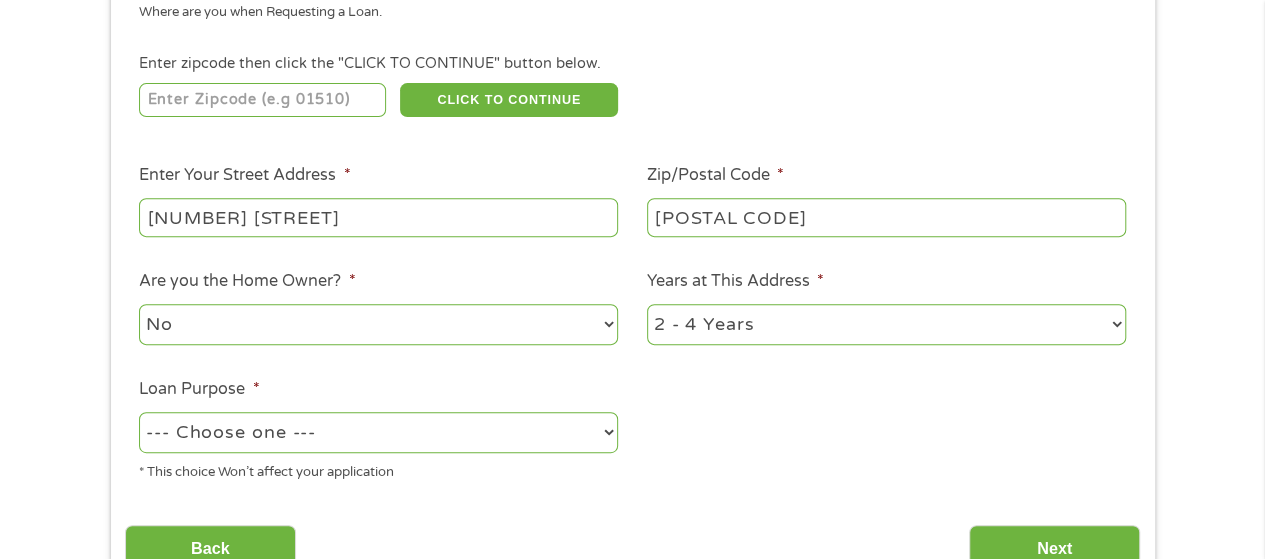 select on "60months" 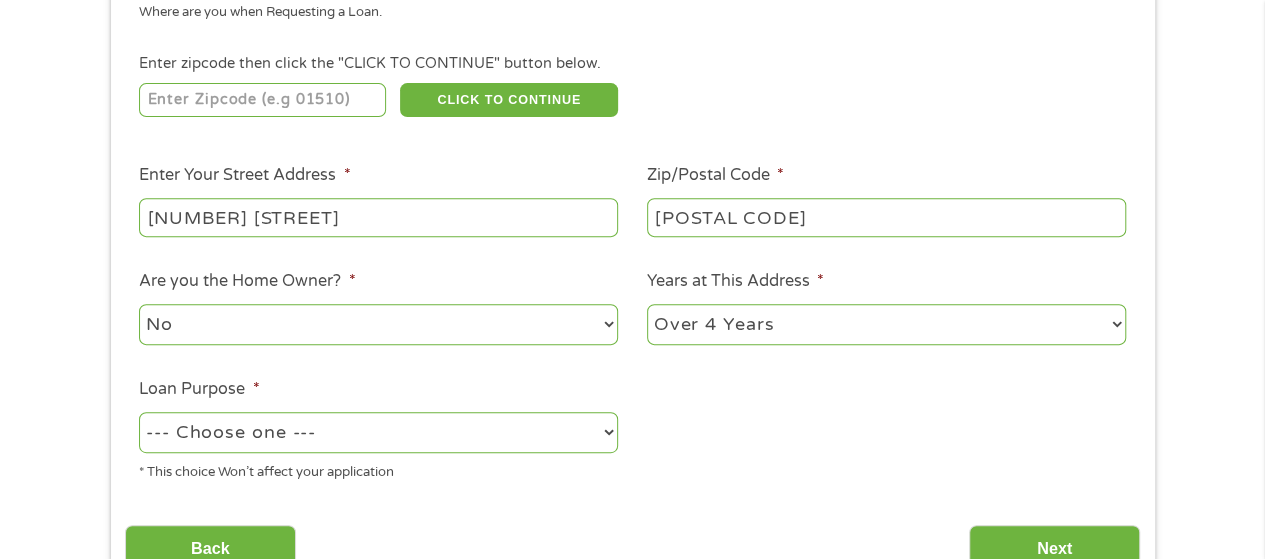 click on "1 Year or less 1 - 2 Years 2 - 4 Years Over 4 Years" at bounding box center (886, 324) 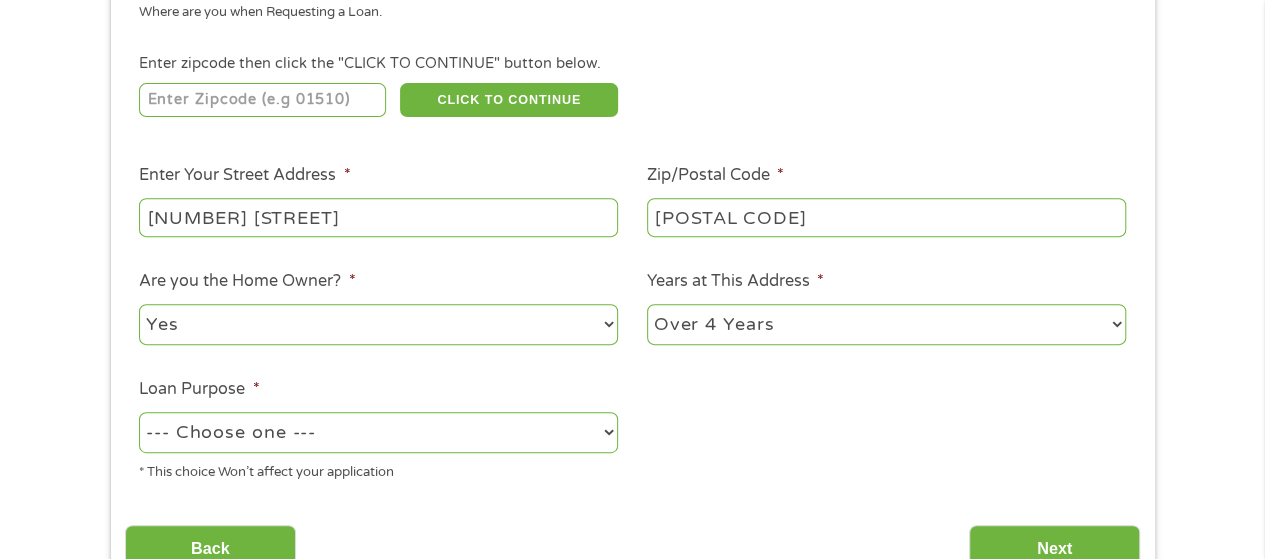 click on "No Yes" at bounding box center [378, 324] 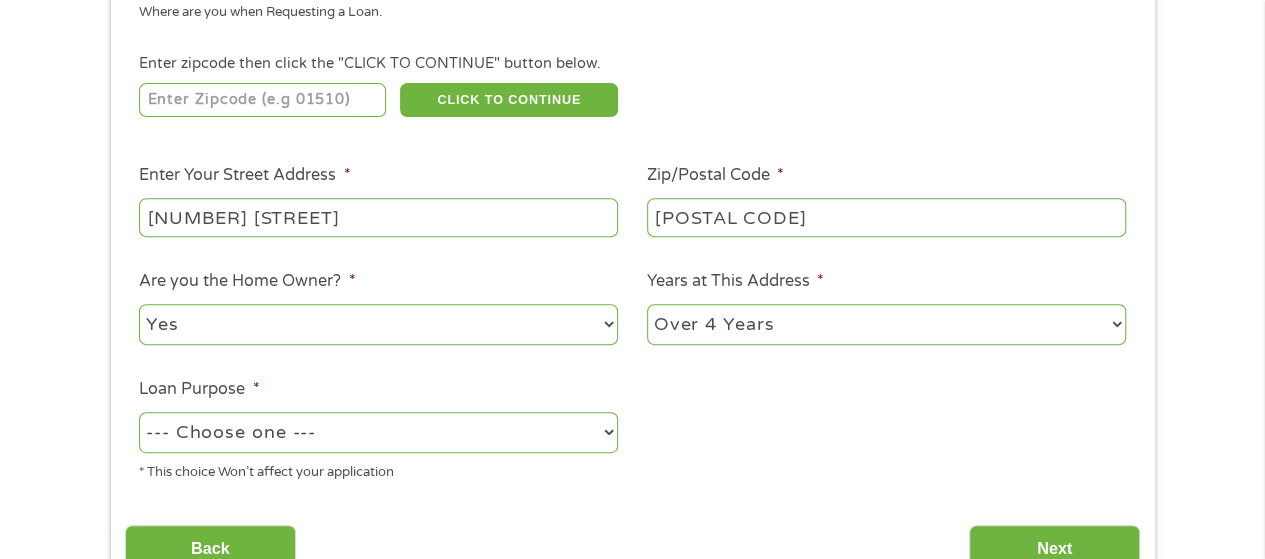 select on "shorttermcash" 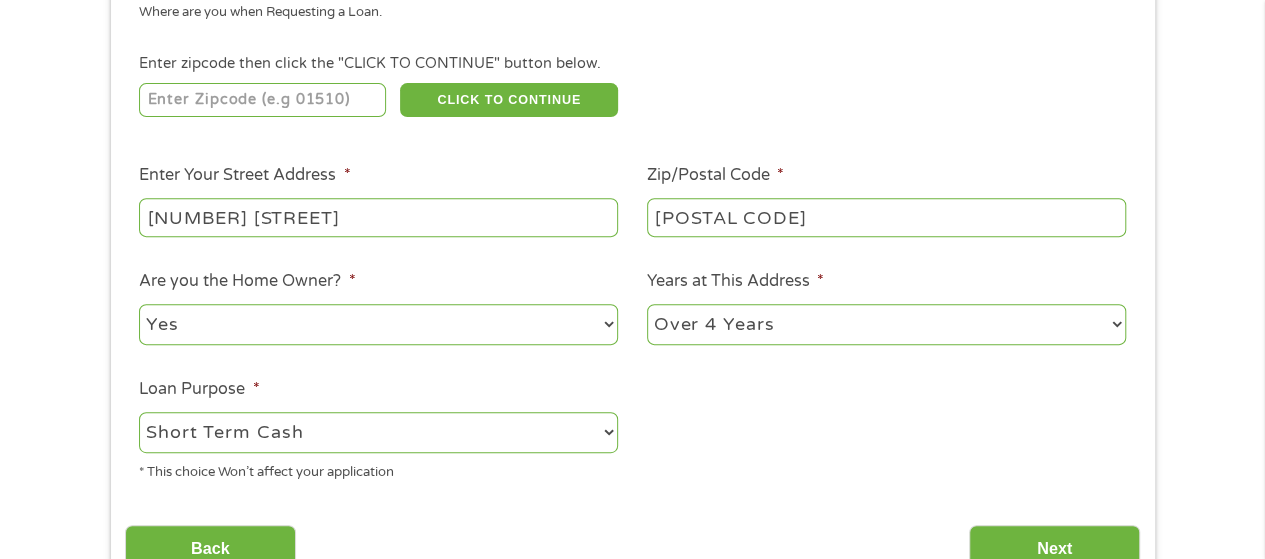 click on "--- Choose one --- Pay Bills Debt Consolidation Home Improvement Major Purchase Car Loan Short Term Cash Medical Expenses Other" at bounding box center (378, 432) 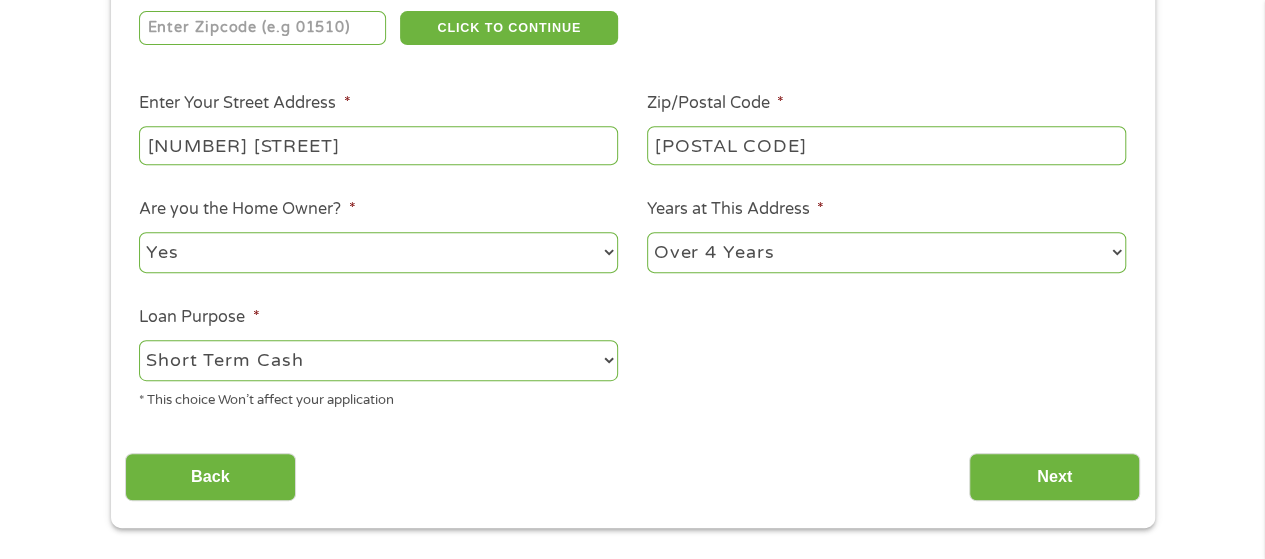 scroll, scrollTop: 400, scrollLeft: 0, axis: vertical 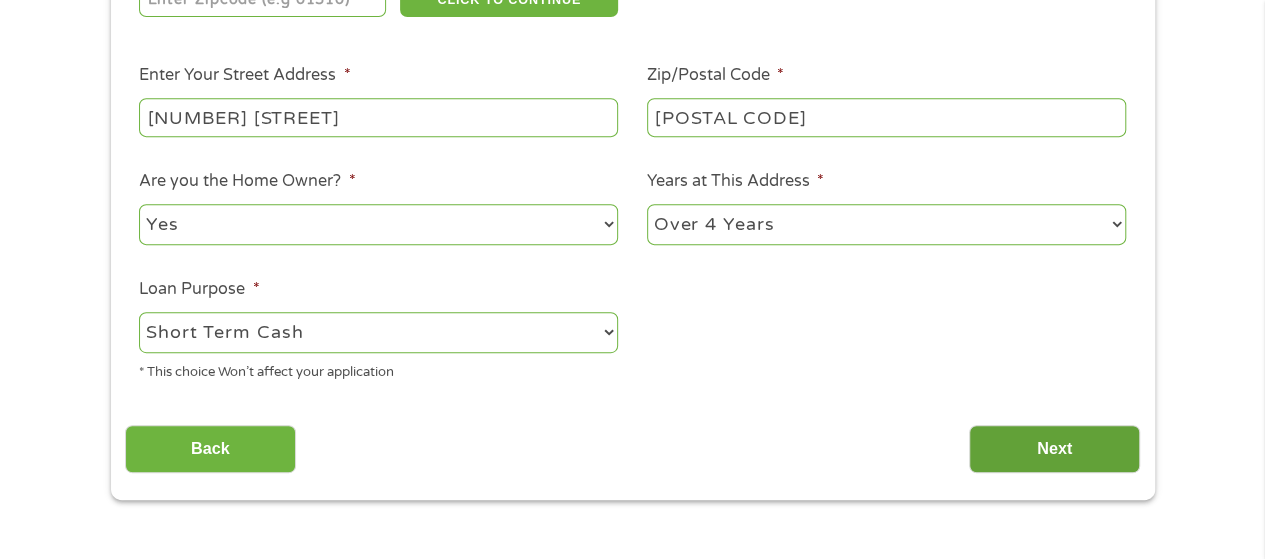 click on "Next" at bounding box center (1054, 449) 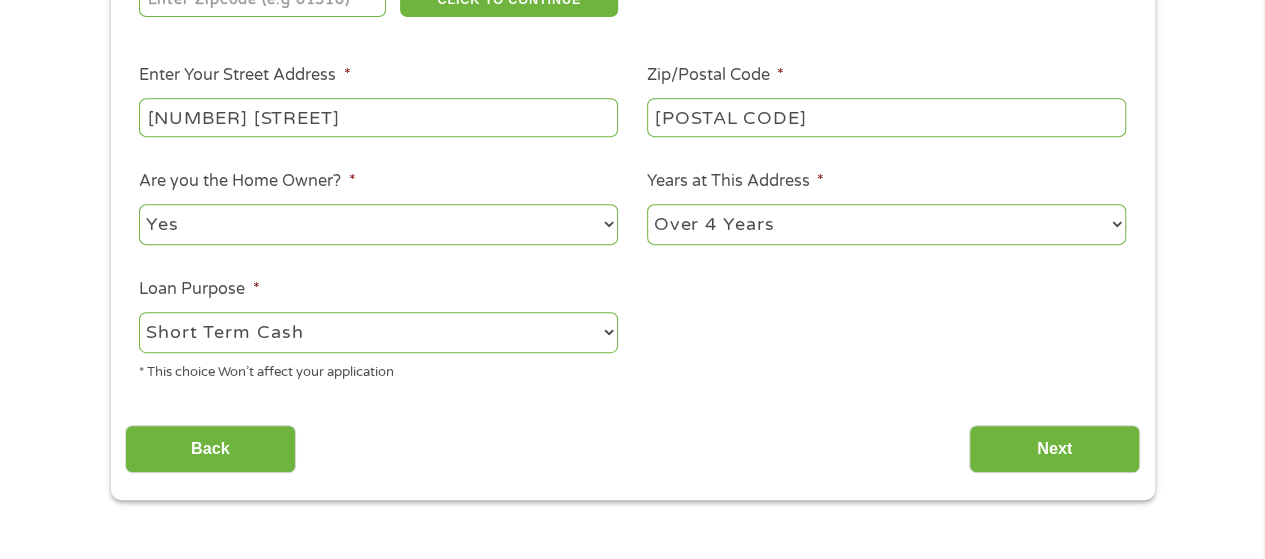 scroll, scrollTop: 8, scrollLeft: 8, axis: both 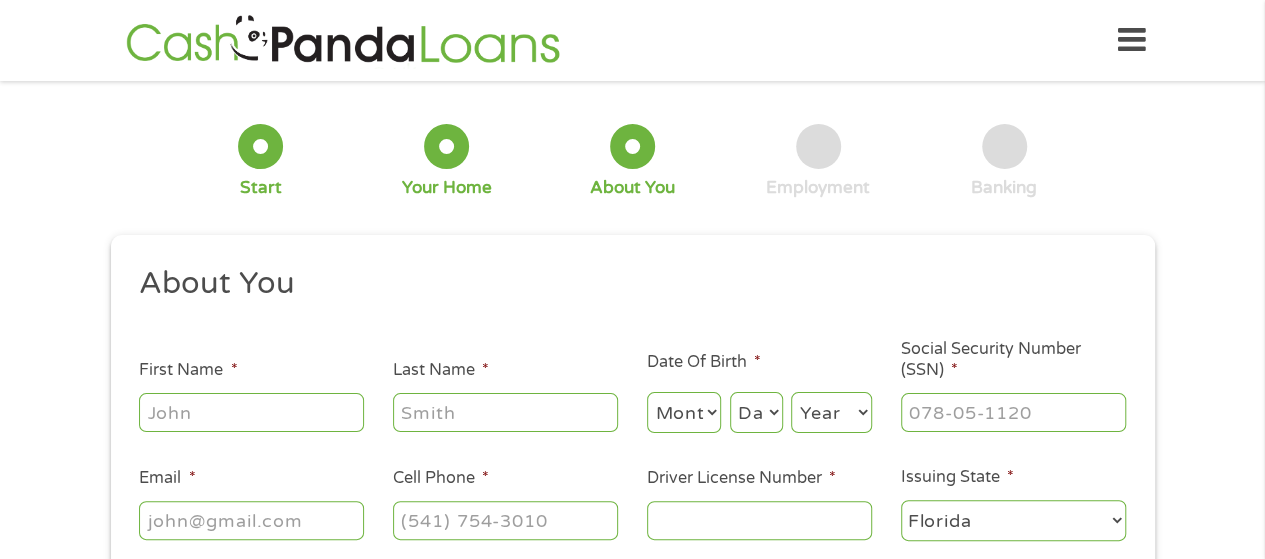 click on "First Name *" at bounding box center (251, 412) 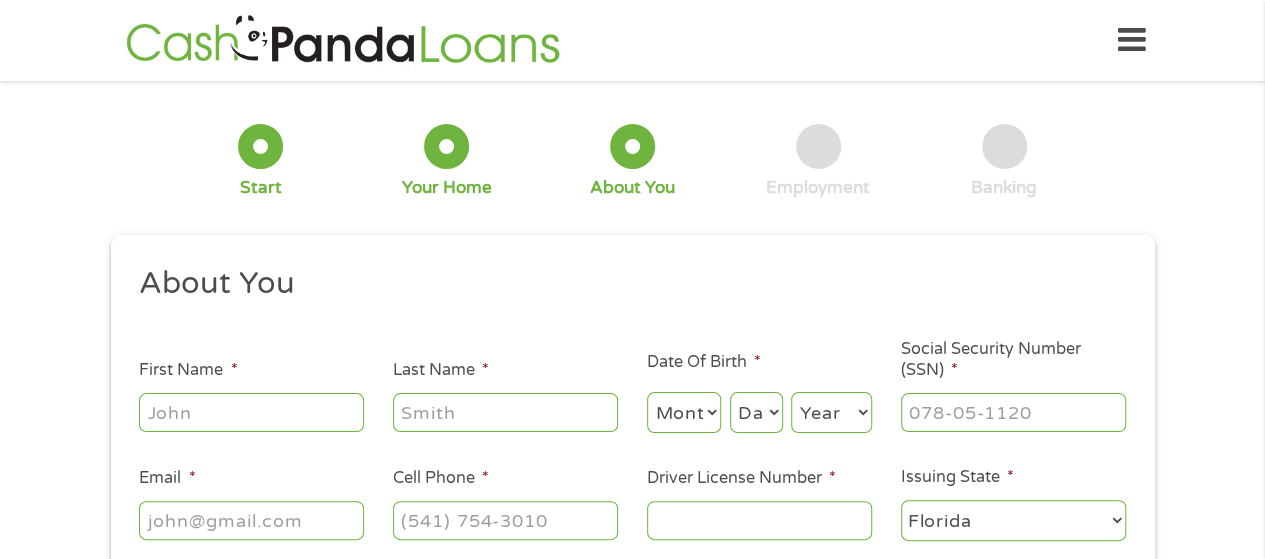type on "[FIRST]" 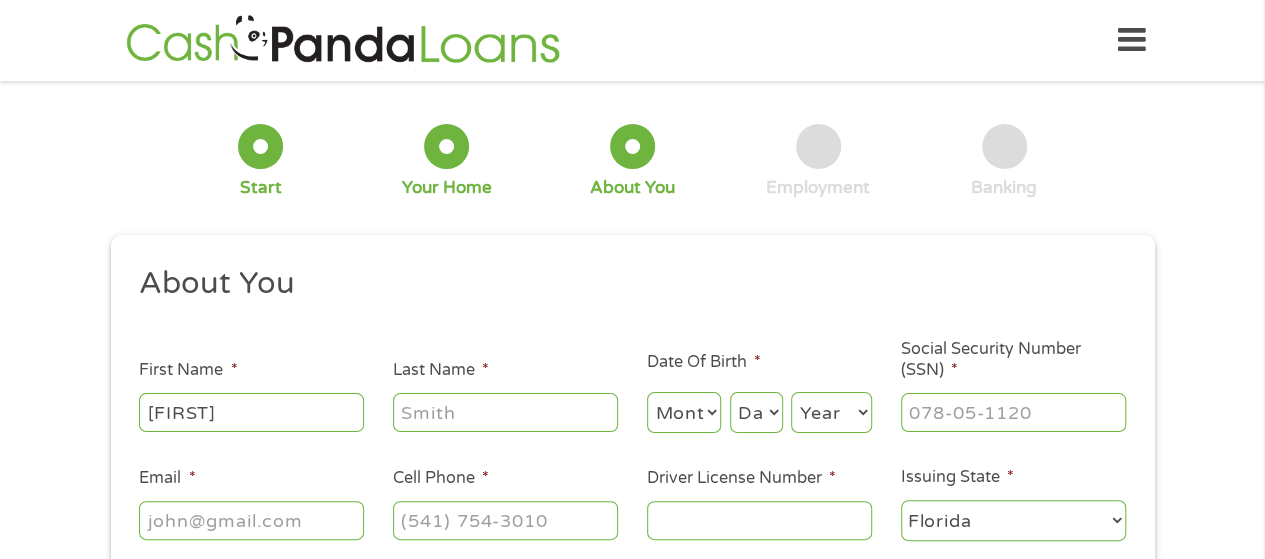 type on "[LAST]" 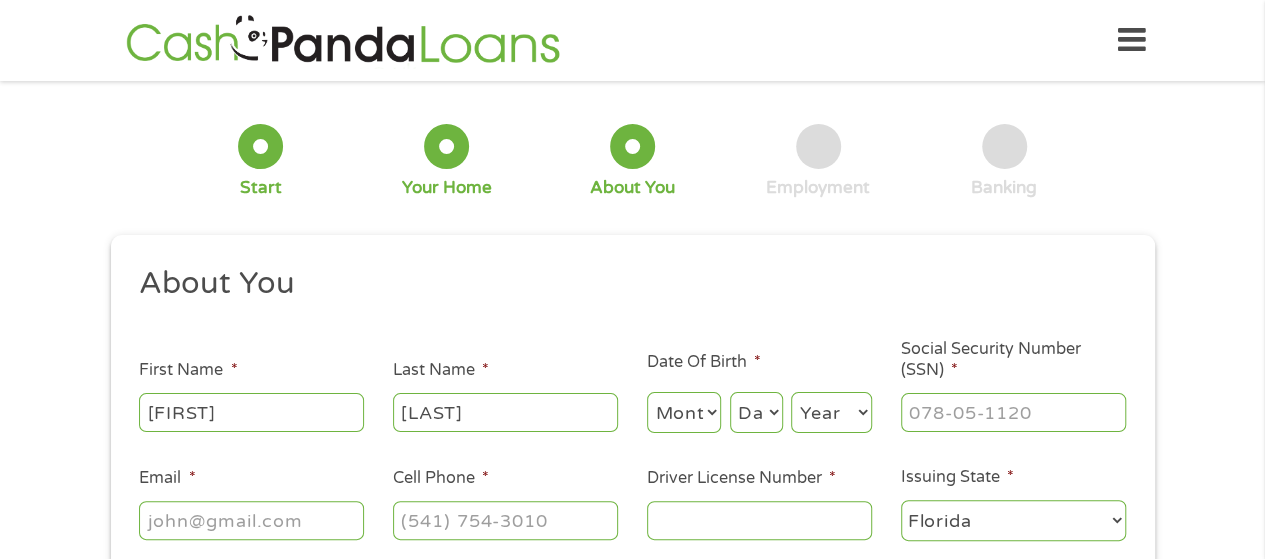 type on "[EMAIL]" 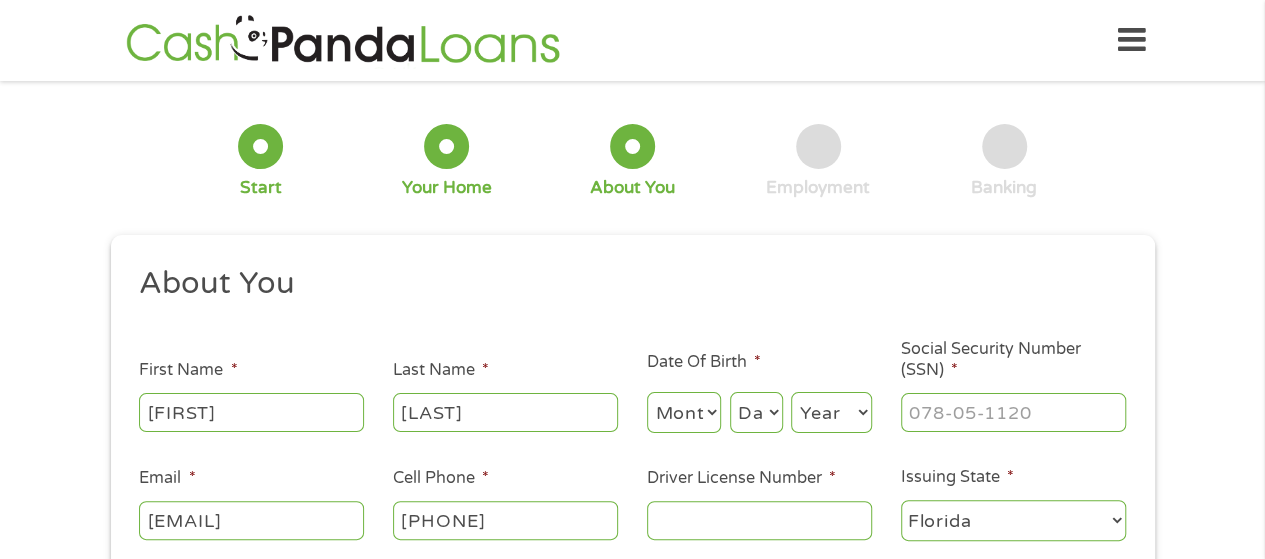 type on "[PHONE]" 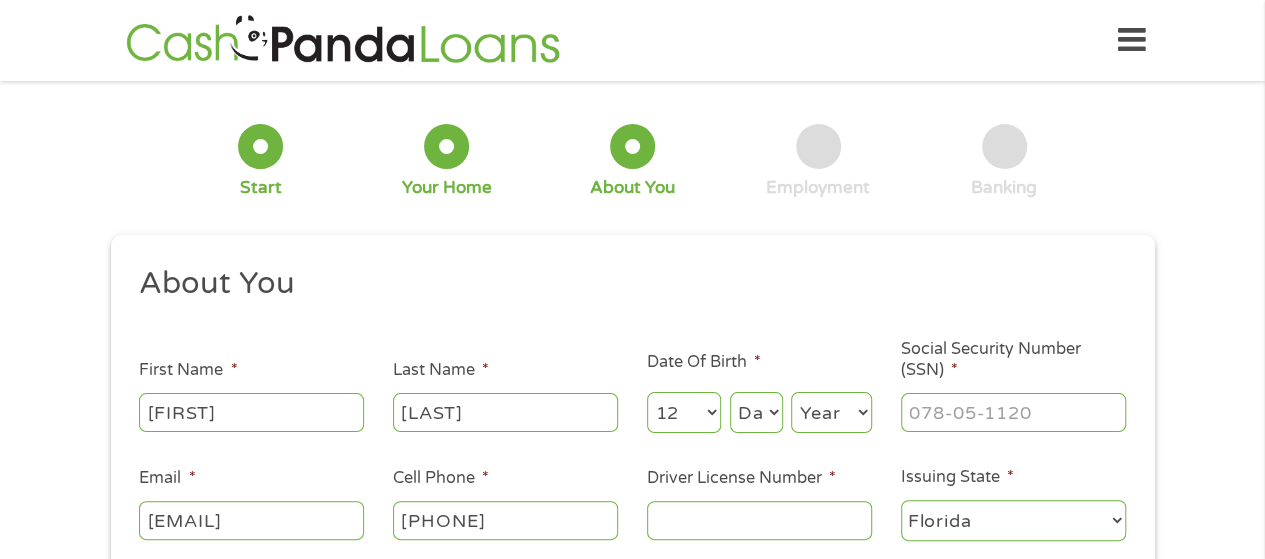 click on "Month 1 2 3 4 5 6 7 8 9 10 11 12" at bounding box center (684, 412) 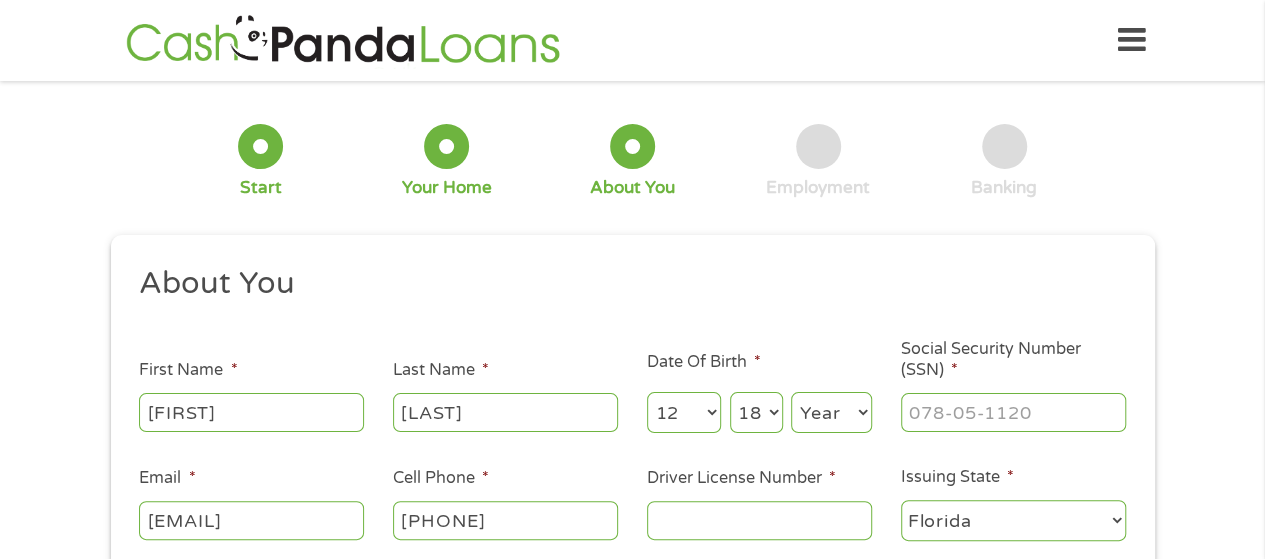 click on "Day 1 2 3 4 5 6 7 8 9 10 11 12 13 14 15 16 17 18 19 20 21 22 23 24 25 26 27 28 29 30 31" at bounding box center (756, 412) 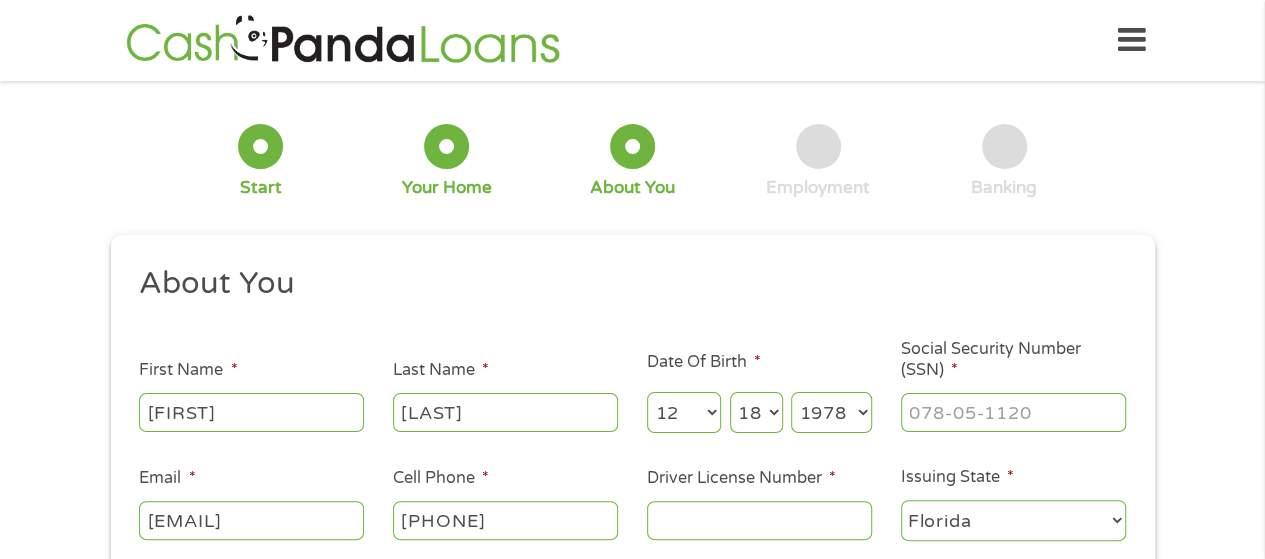 click on "Year 2007 2006 2005 2004 2003 2002 2001 2000 1999 1998 1997 1996 1995 1994 1993 1992 1991 1990 1989 1988 1987 1986 1985 1984 1983 1982 1981 1980 1979 1978 1977 1976 1975 1974 1973 1972 1971 1970 1969 1968 1967 1966 1965 1964 1963 1962 1961 1960 1959 1958 1957 1956 1955 1954 1953 1952 1951 1950 1949 1948 1947 1946 1945 1944 1943 1942 1941 1940 1939 1938 1937 1936 1935 1934 1933 1932 1931 1930 1929 1928 1927 1926 1925 1924 1923 1922 1921 1920" at bounding box center [831, 412] 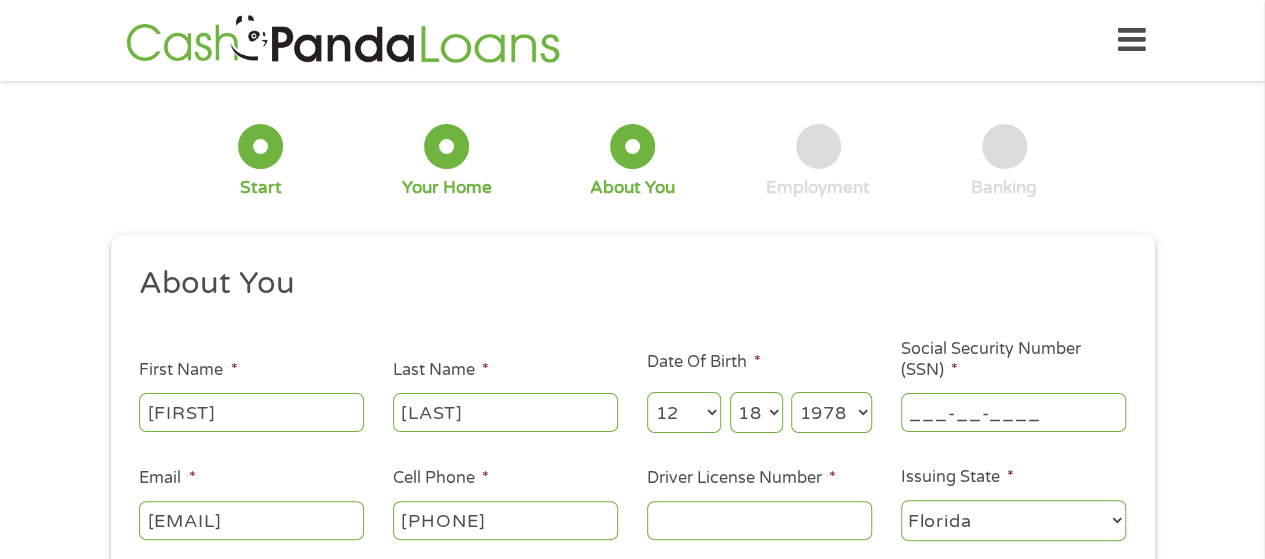 click on "___-__-____" at bounding box center (1013, 412) 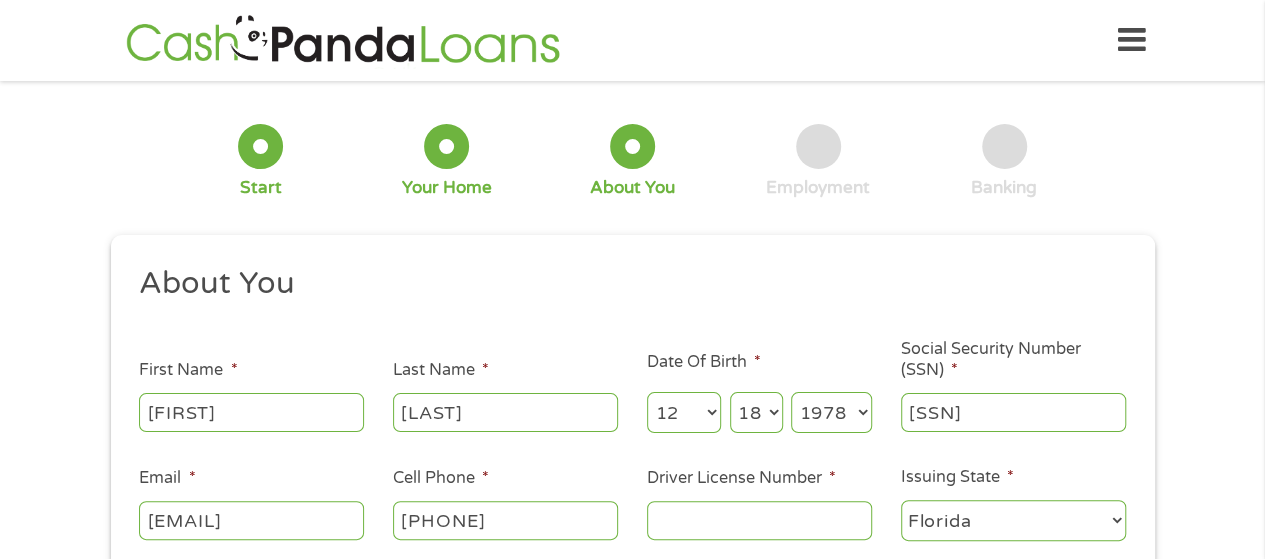 type on "[SSN]" 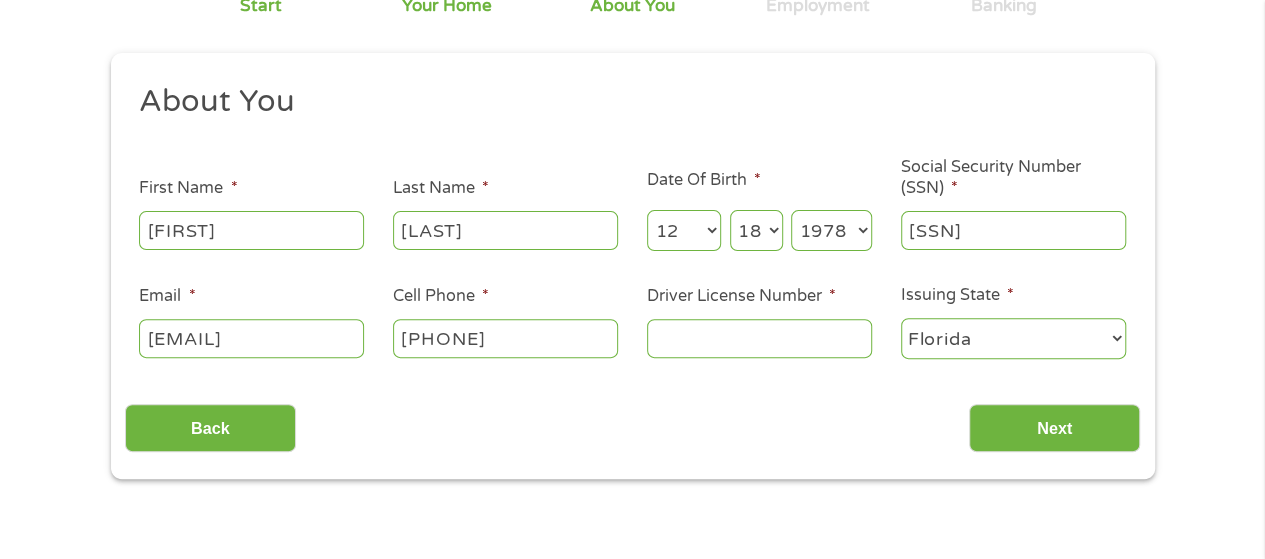 scroll, scrollTop: 200, scrollLeft: 0, axis: vertical 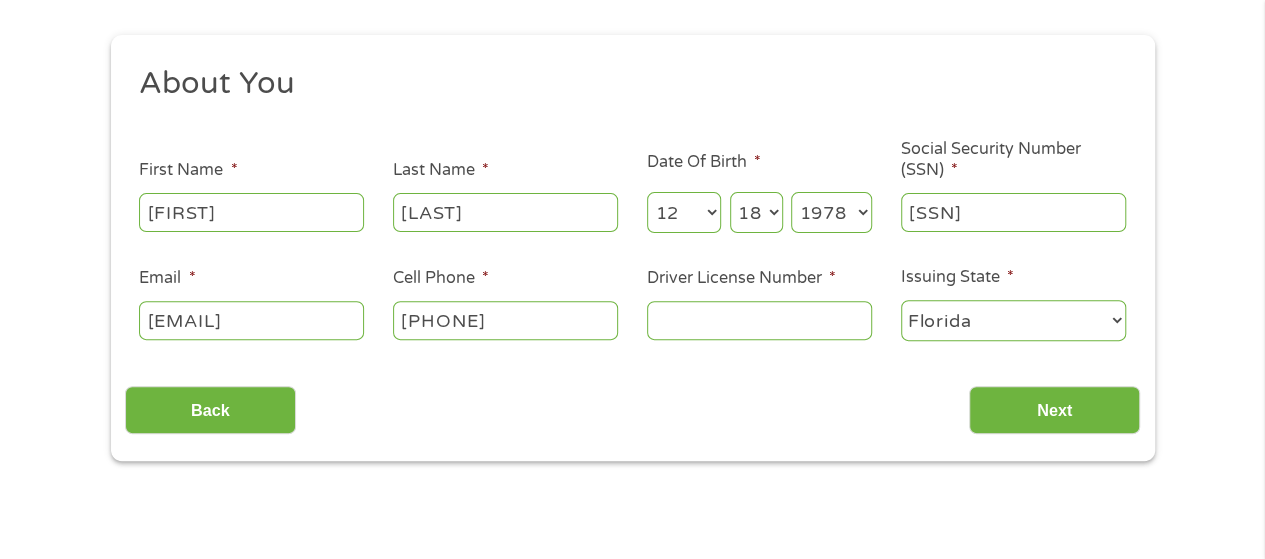 click on "Driver License Number *" at bounding box center [759, 320] 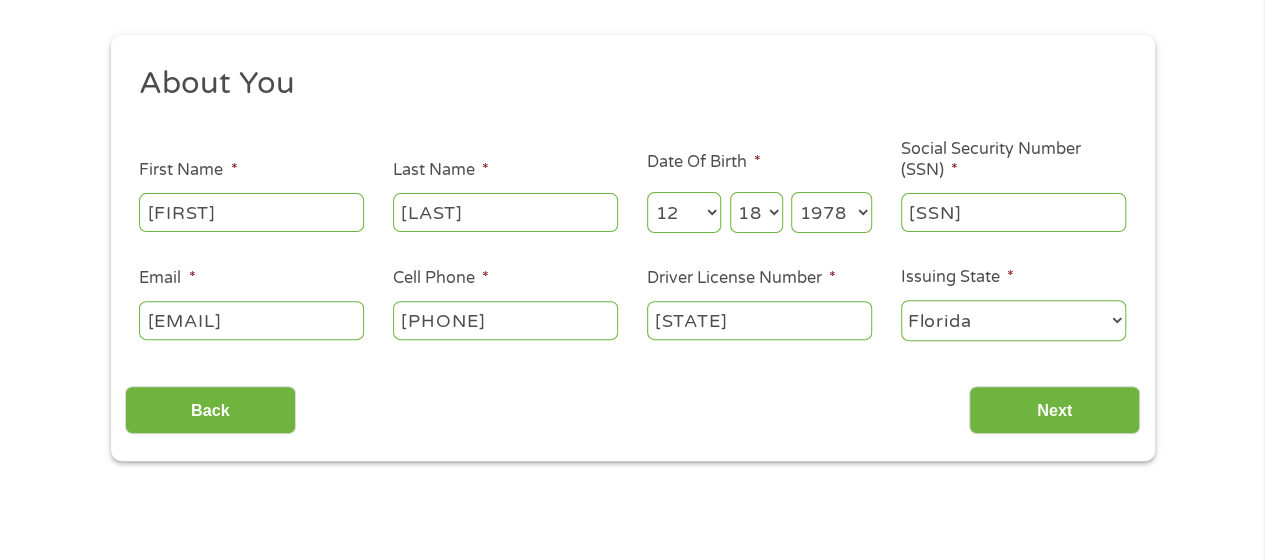 click on "[STATE]" at bounding box center (759, 320) 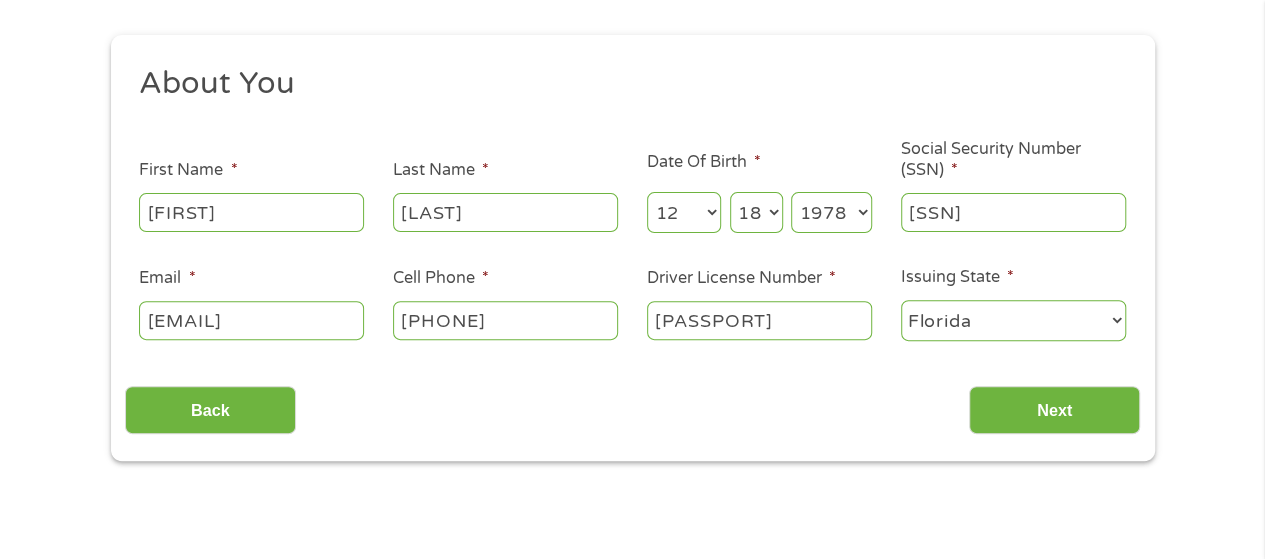 click on "[PASSPORT]" at bounding box center [759, 320] 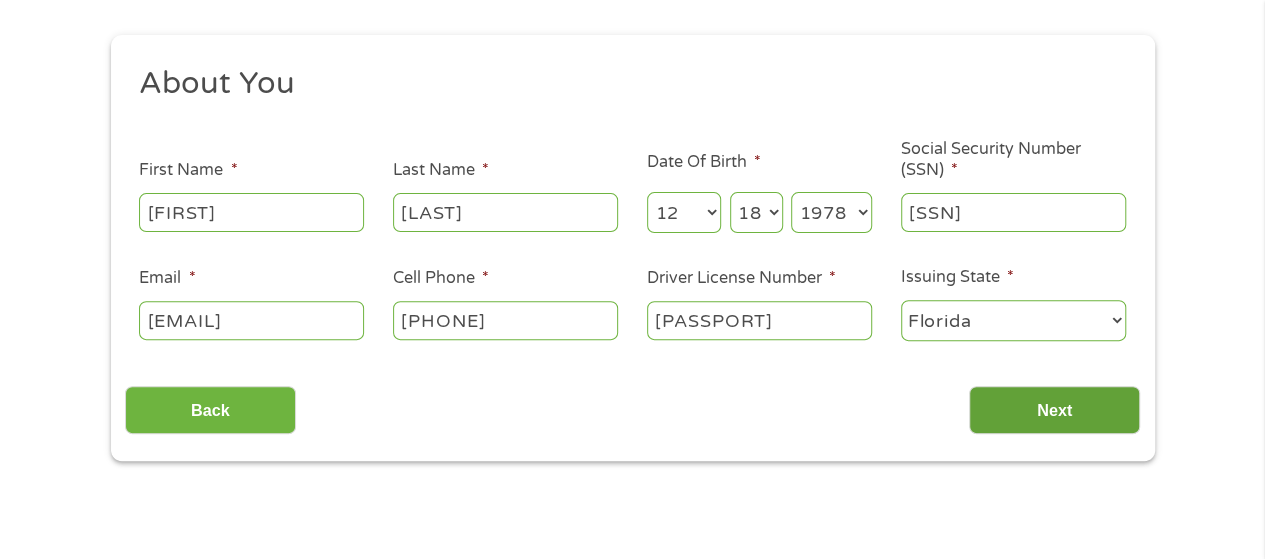type on "[PASSPORT]" 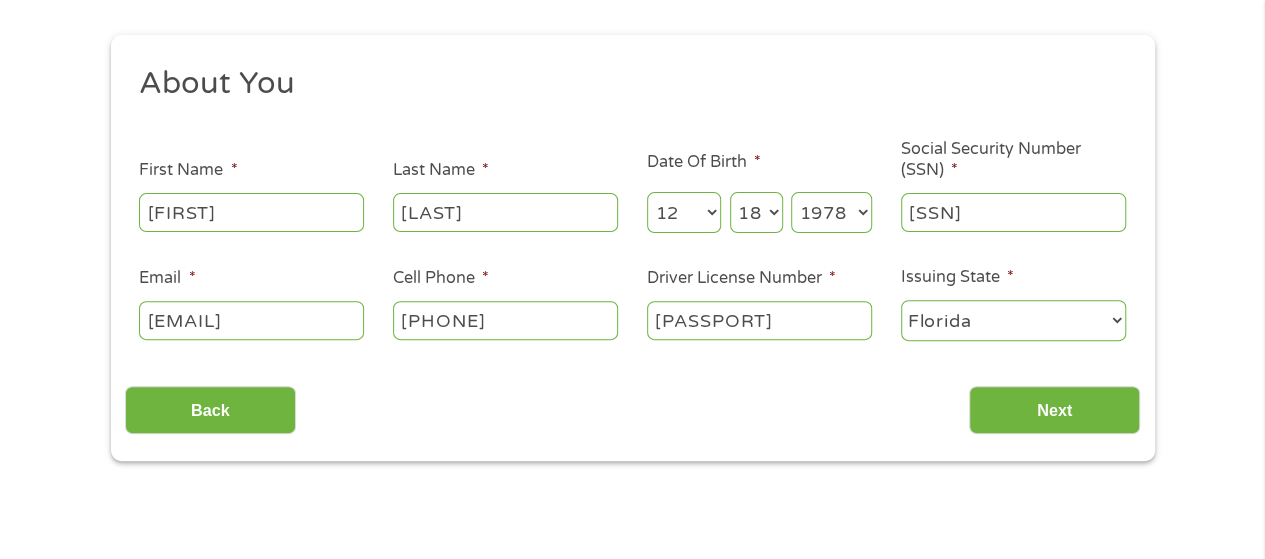 scroll, scrollTop: 8, scrollLeft: 8, axis: both 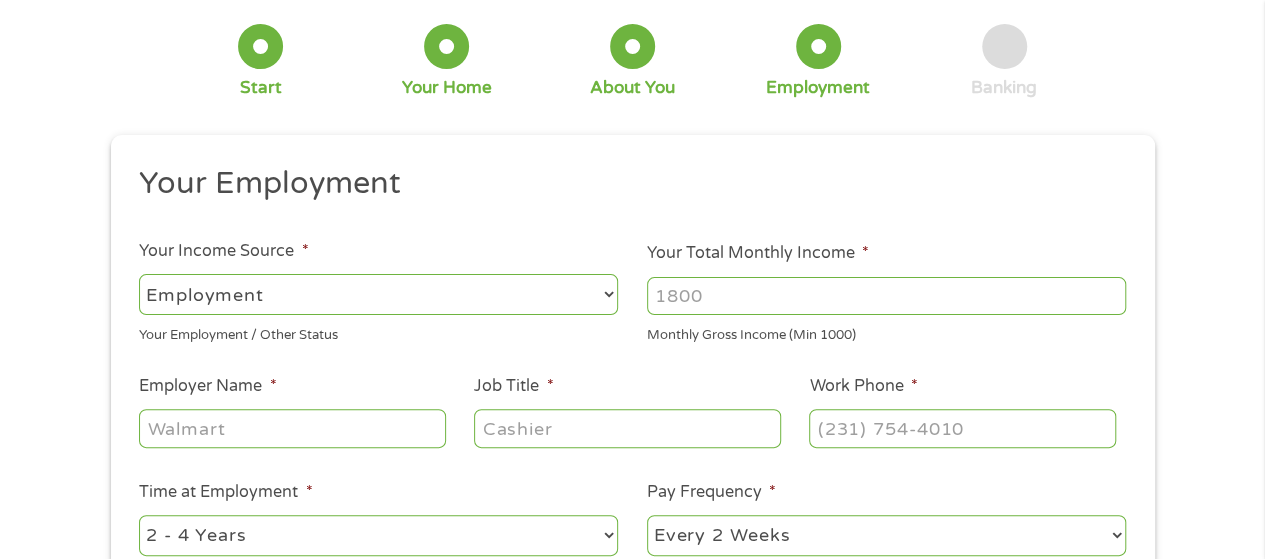 click on "Your Total Monthly Income *" at bounding box center [886, 296] 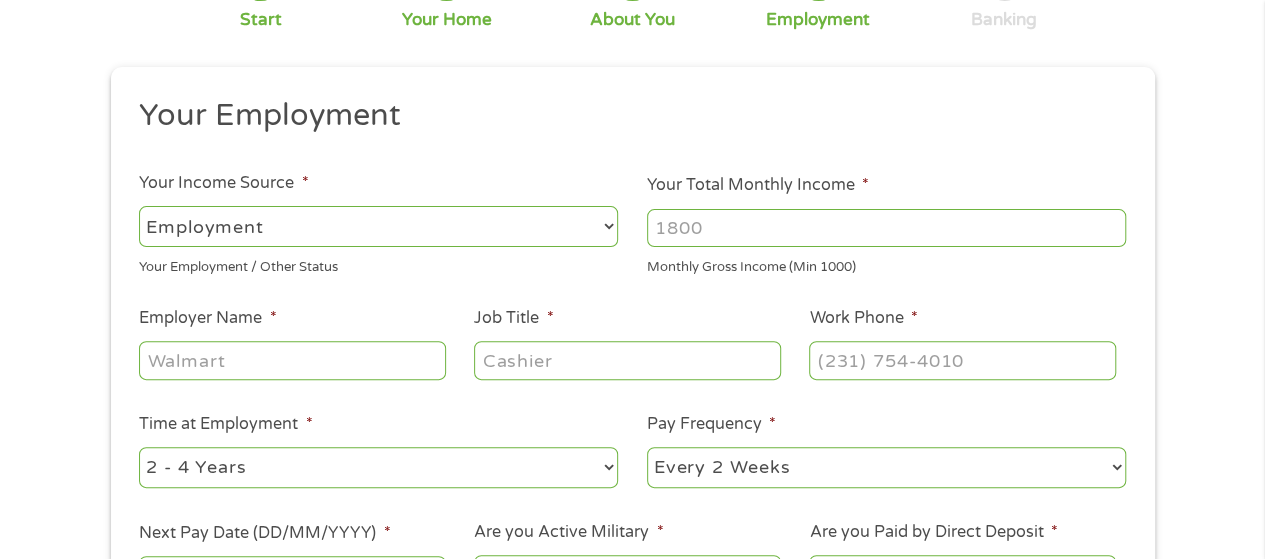 scroll, scrollTop: 200, scrollLeft: 0, axis: vertical 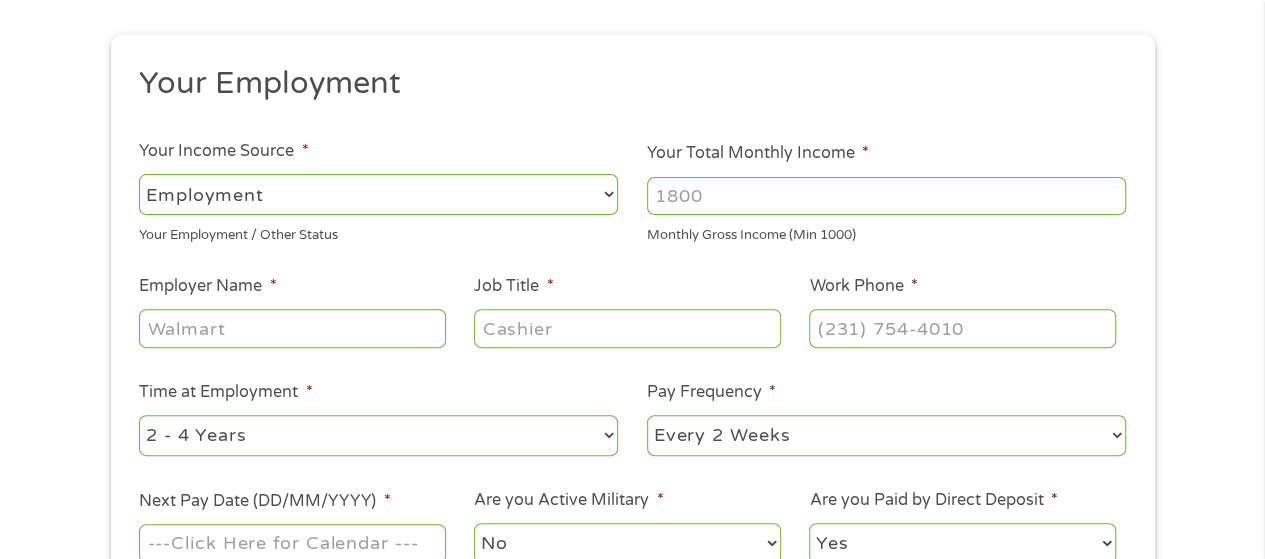 type on "[NUMBER]" 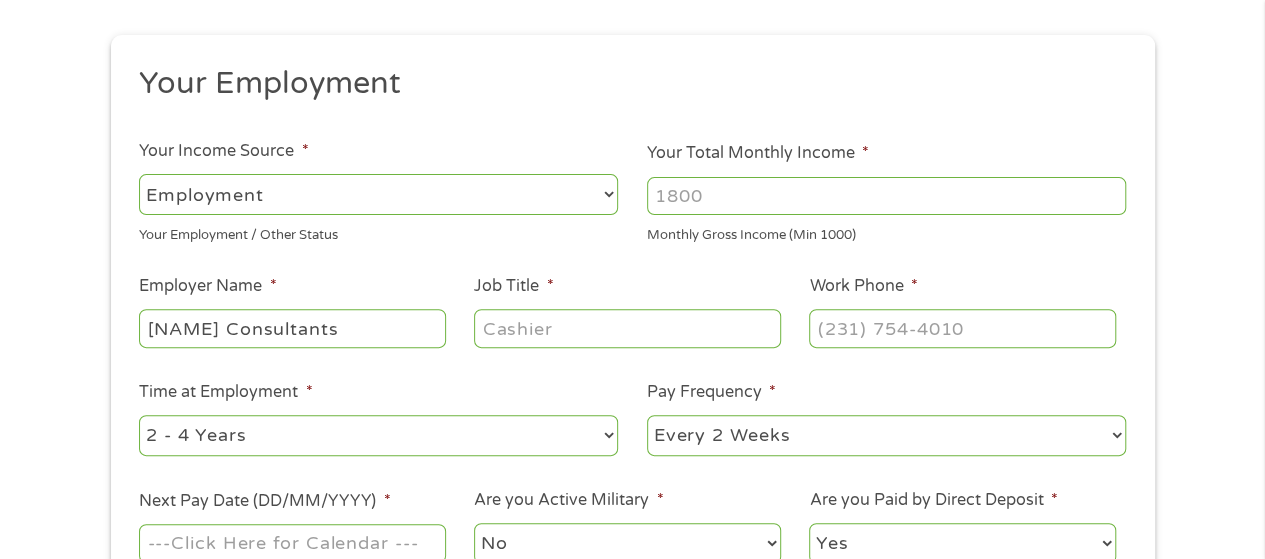 type on "[NAME] Consultants" 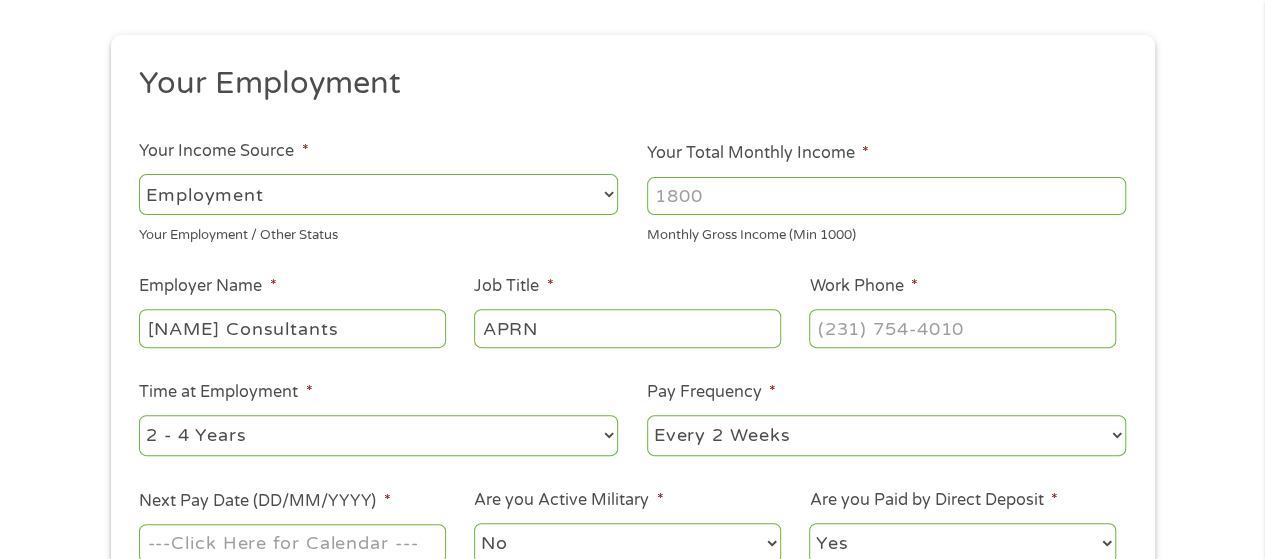 type on "APRN" 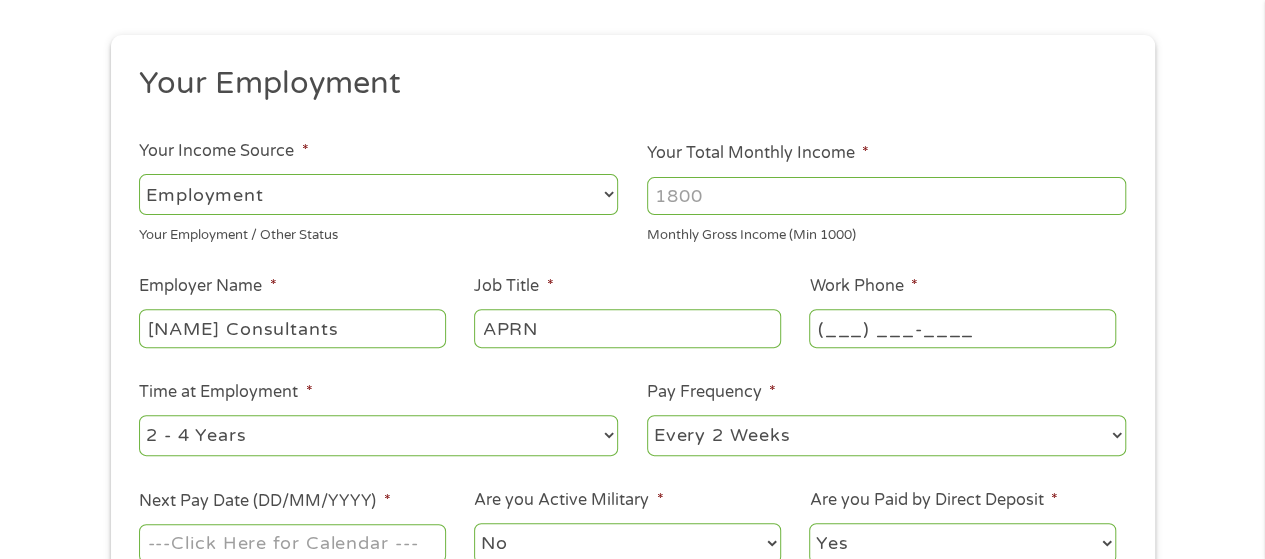 click on "(___) ___-____" at bounding box center (962, 328) 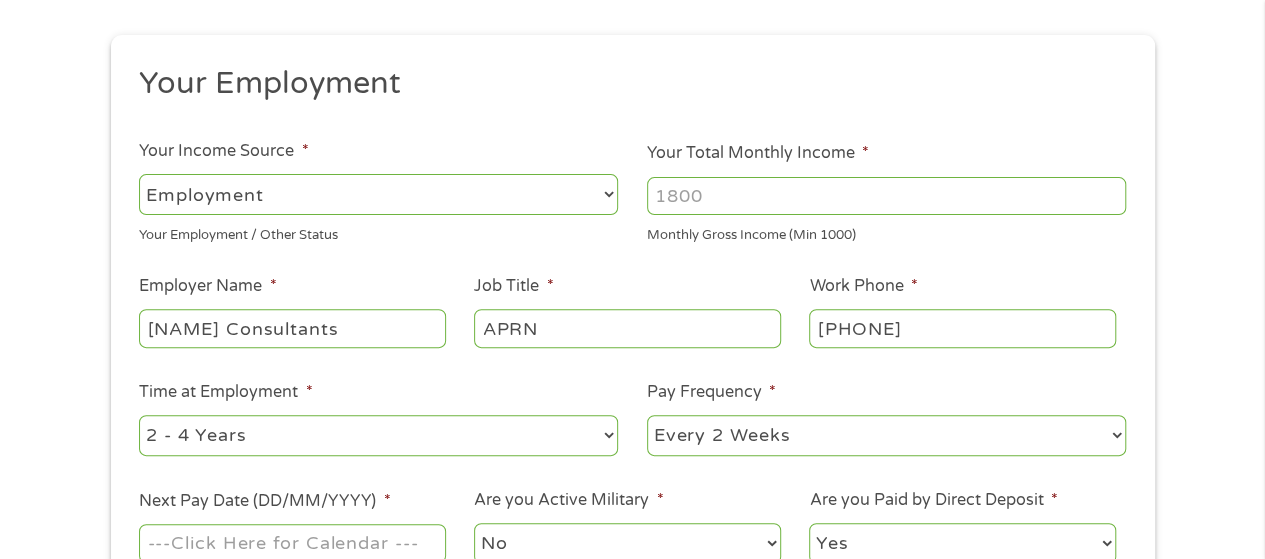 type on "[PHONE]" 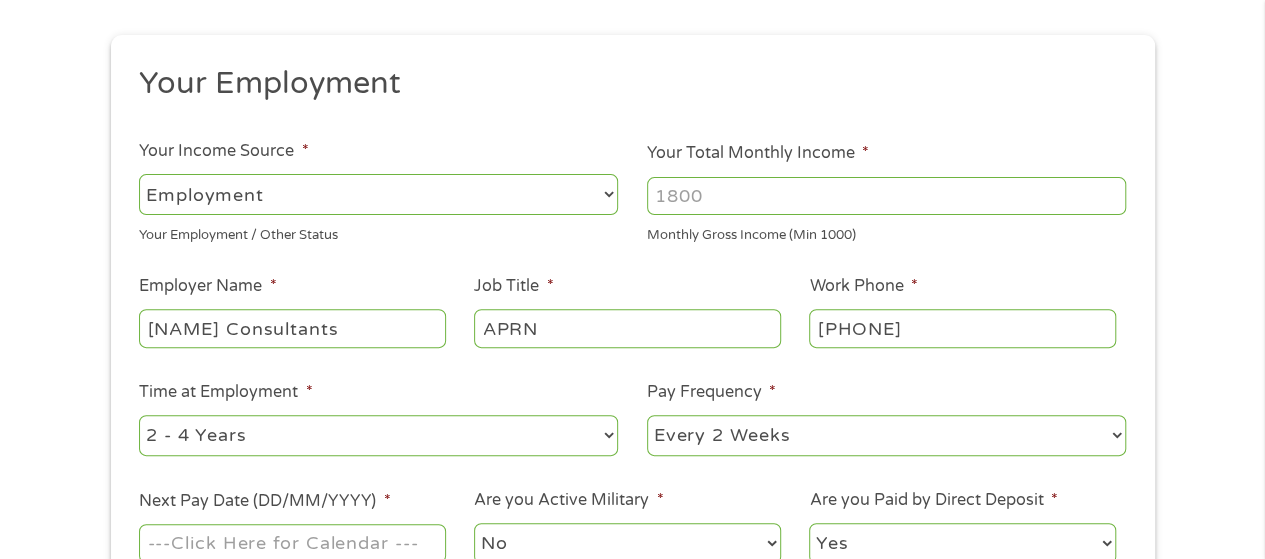click on "--- Choose one --- 1 Year or less 1 - 2 Years 2 - 4 Years Over 4 Years" at bounding box center (378, 435) 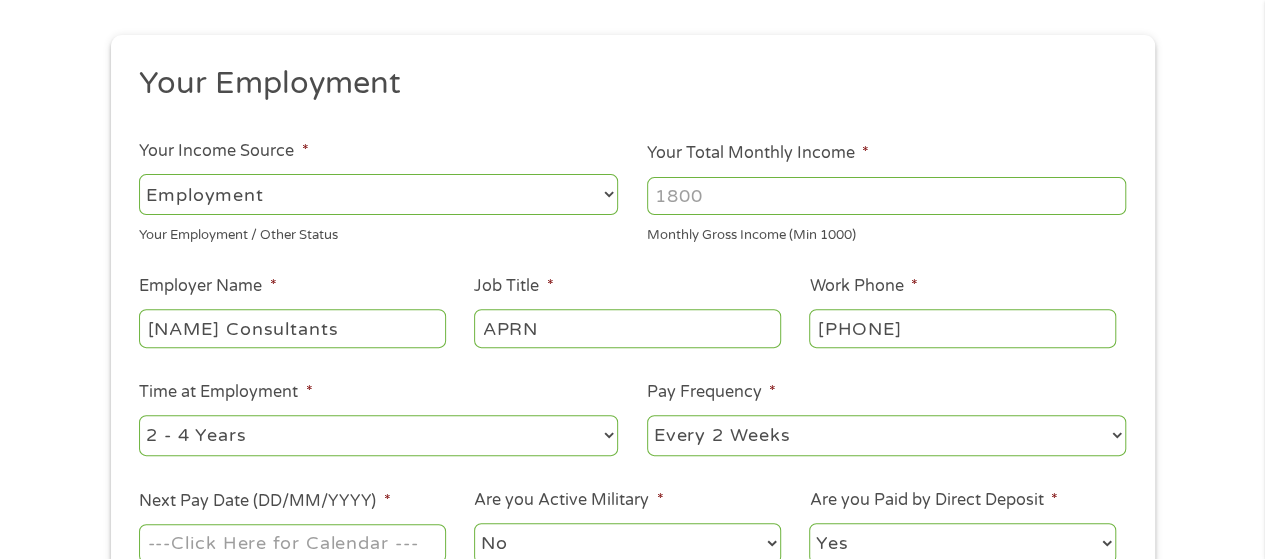 select on "24months" 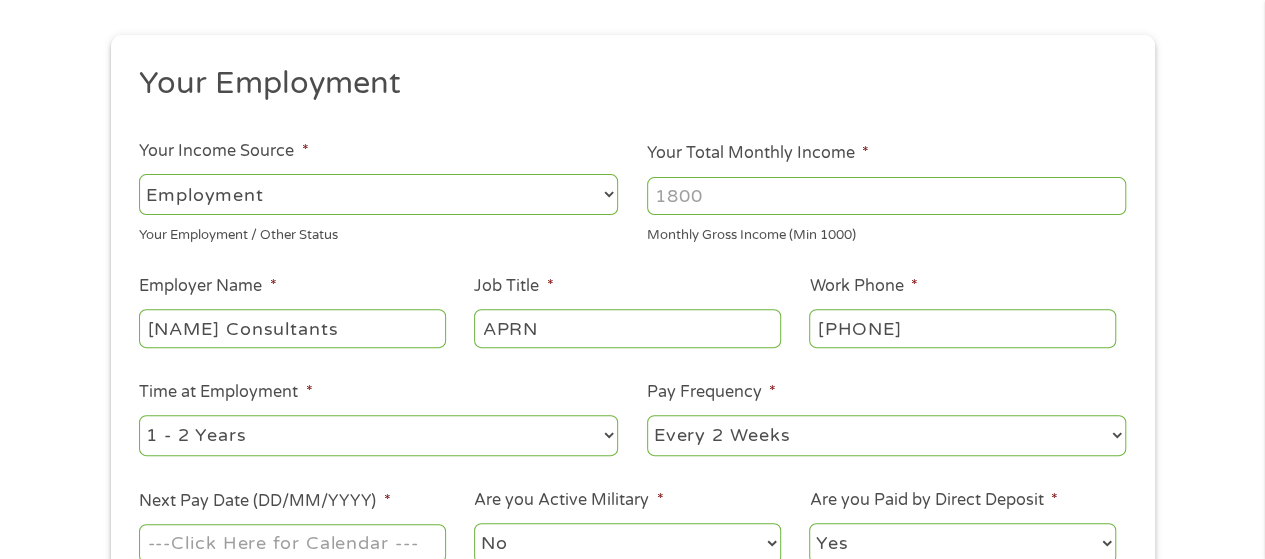 click on "--- Choose one --- 1 Year or less 1 - 2 Years 2 - 4 Years Over 4 Years" at bounding box center [378, 435] 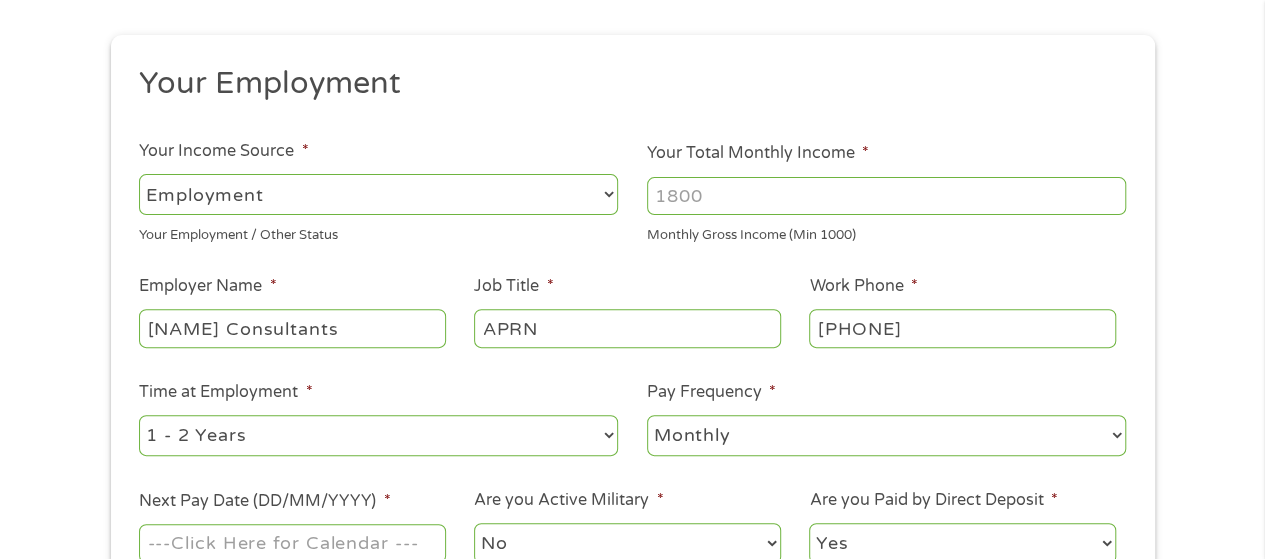 click on "--- Choose one --- Every 2 Weeks Every Week Monthly Semi-Monthly" at bounding box center (886, 435) 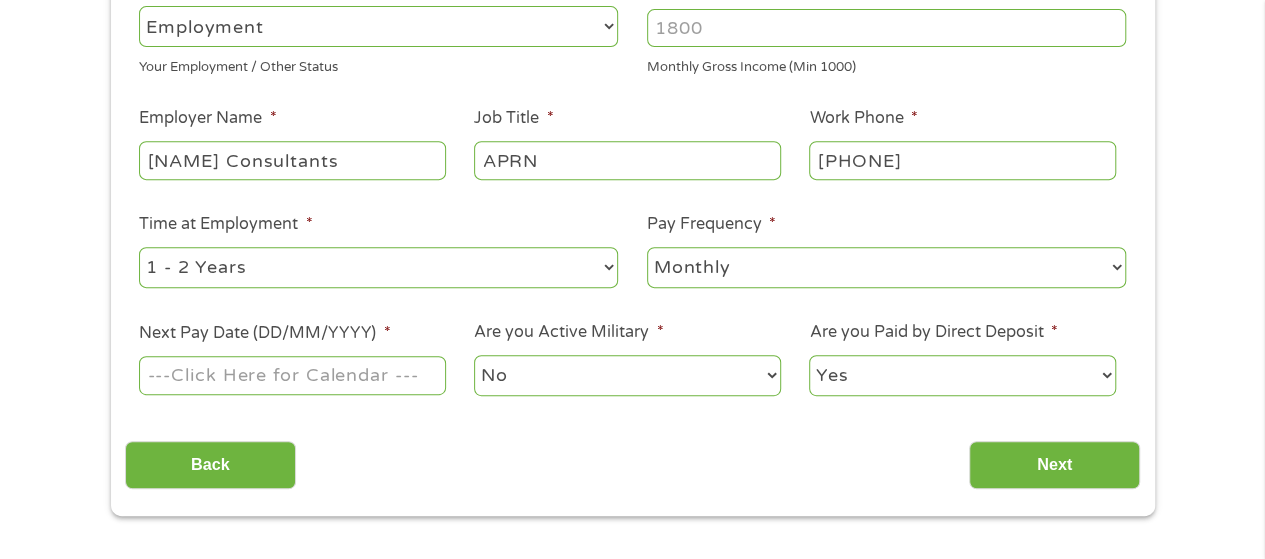 scroll, scrollTop: 400, scrollLeft: 0, axis: vertical 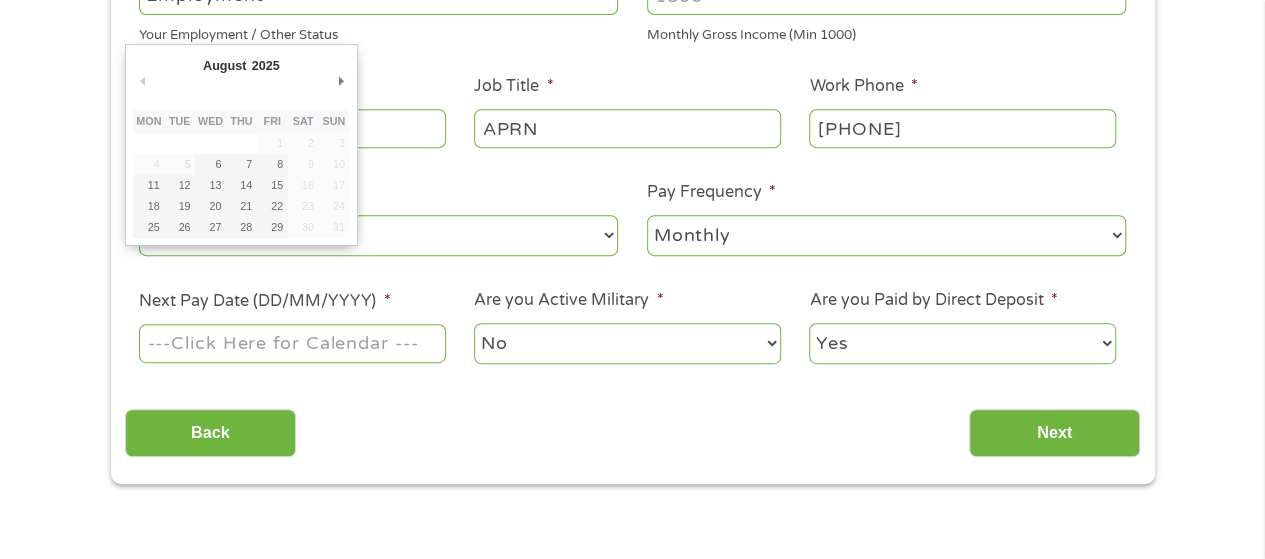 click on "Next Pay Date (DD/MM/YYYY) *" at bounding box center (292, 343) 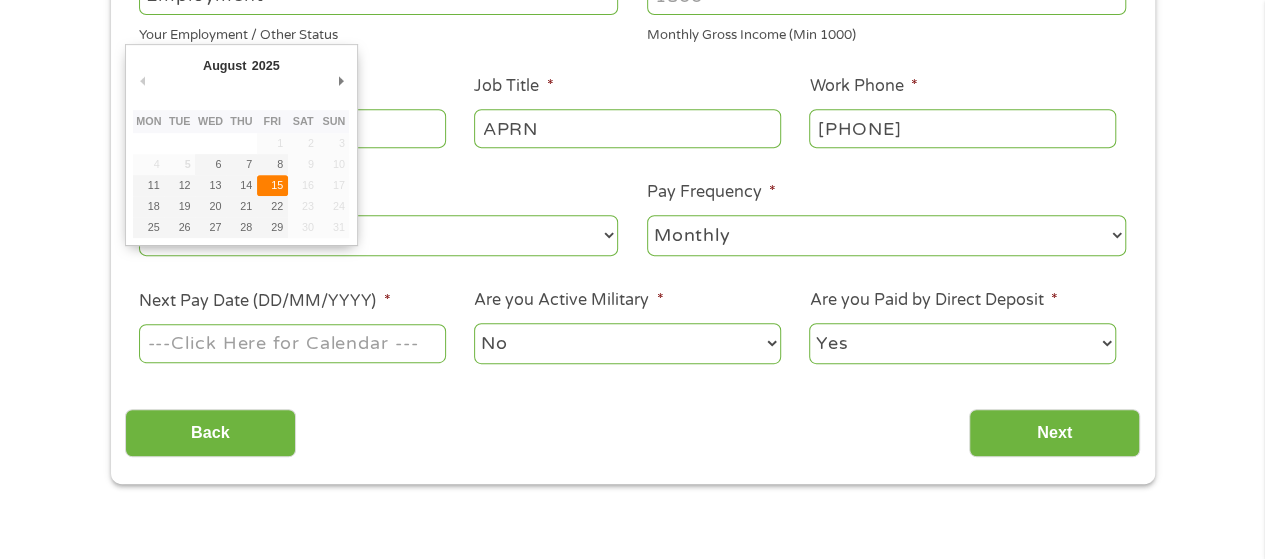 type on "15/08/2025" 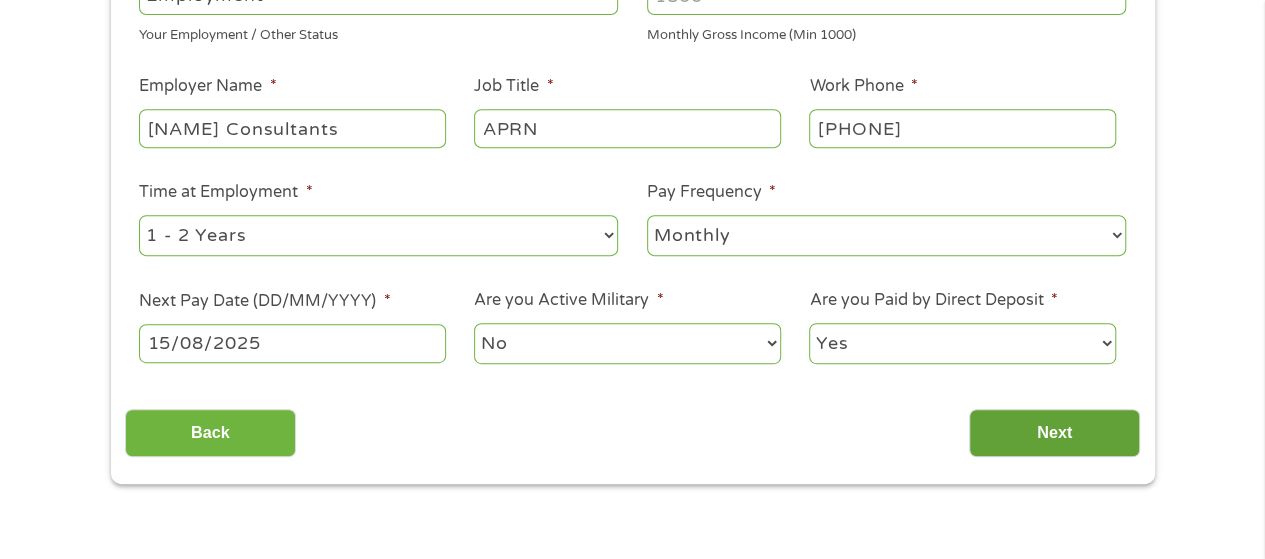 drag, startPoint x: 1056, startPoint y: 429, endPoint x: 1063, endPoint y: 419, distance: 12.206555 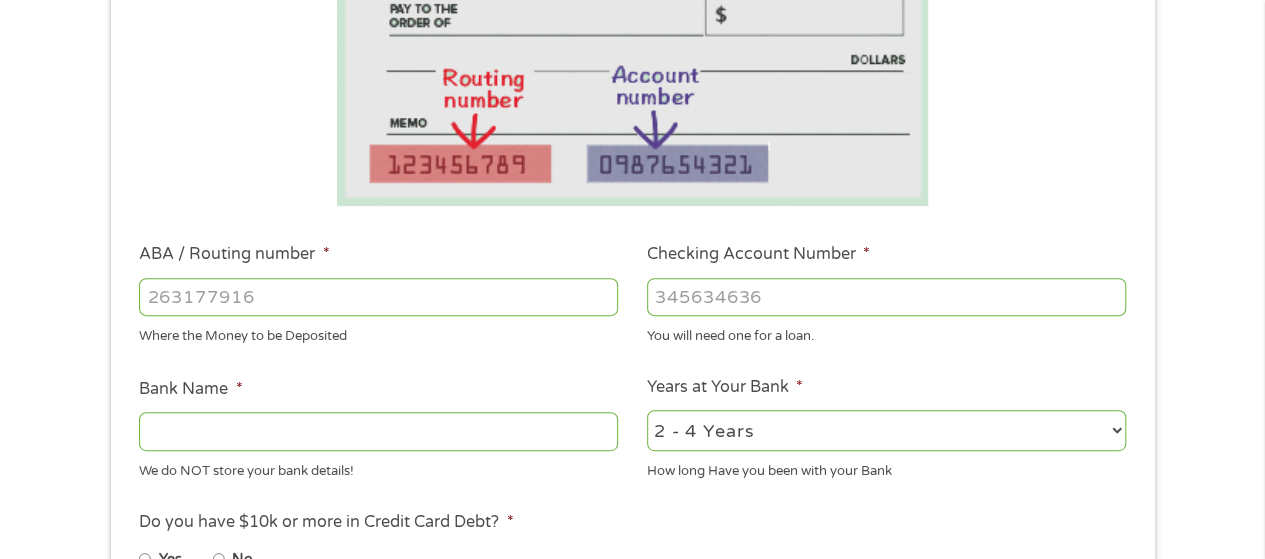 scroll, scrollTop: 8, scrollLeft: 8, axis: both 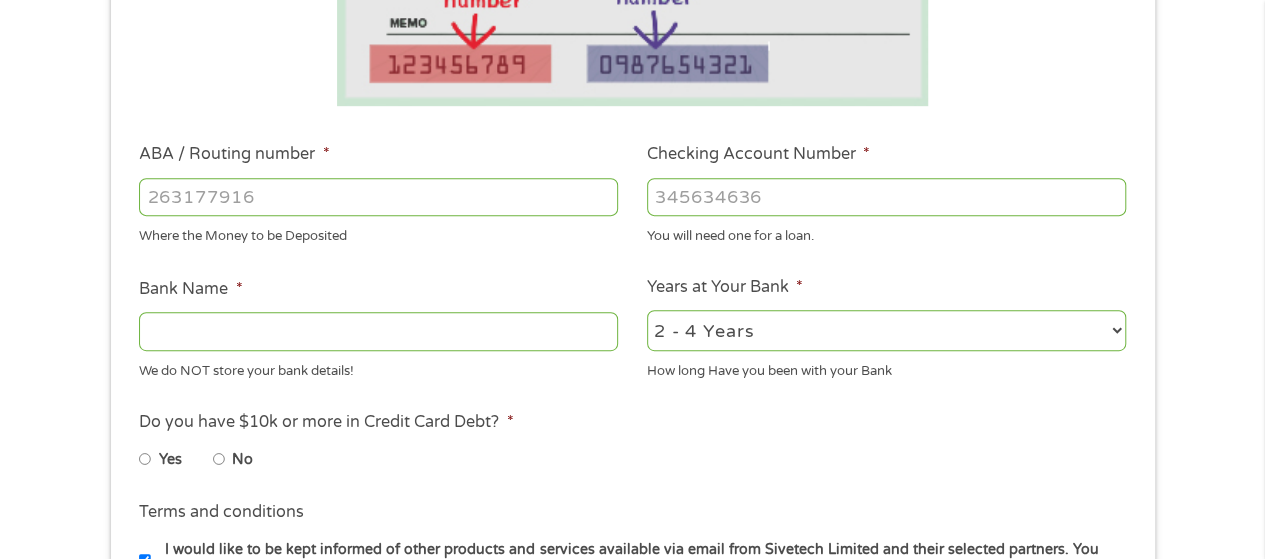 click on "2 - 4 Years 6 - 12 Months 1 - 2 Years Over 4 Years" at bounding box center (886, 330) 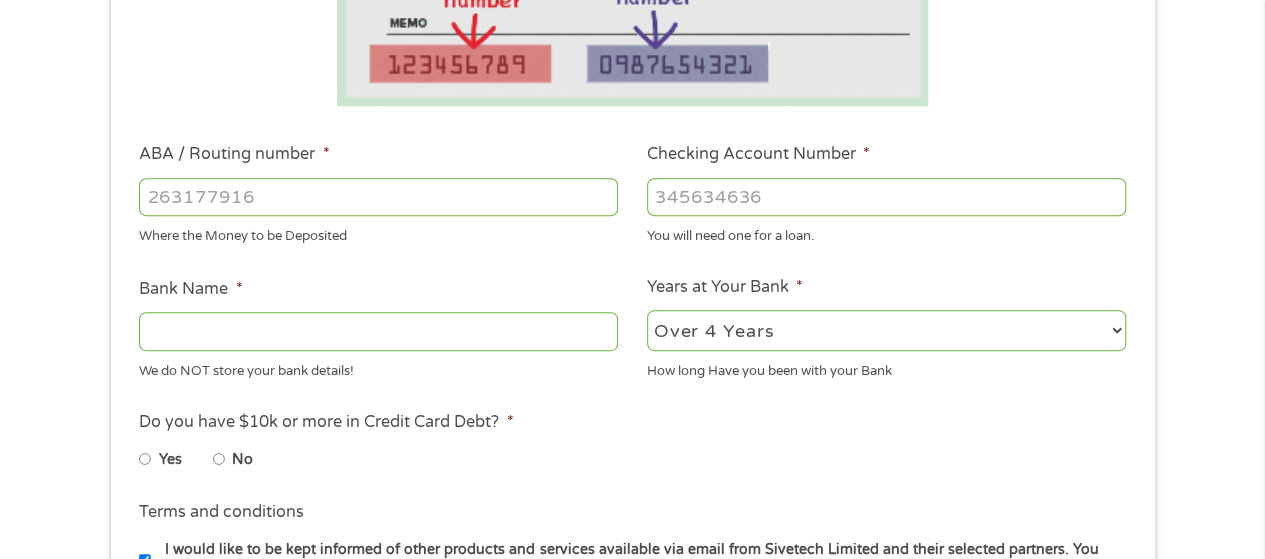 click on "2 - 4 Years 6 - 12 Months 1 - 2 Years Over 4 Years" at bounding box center [886, 330] 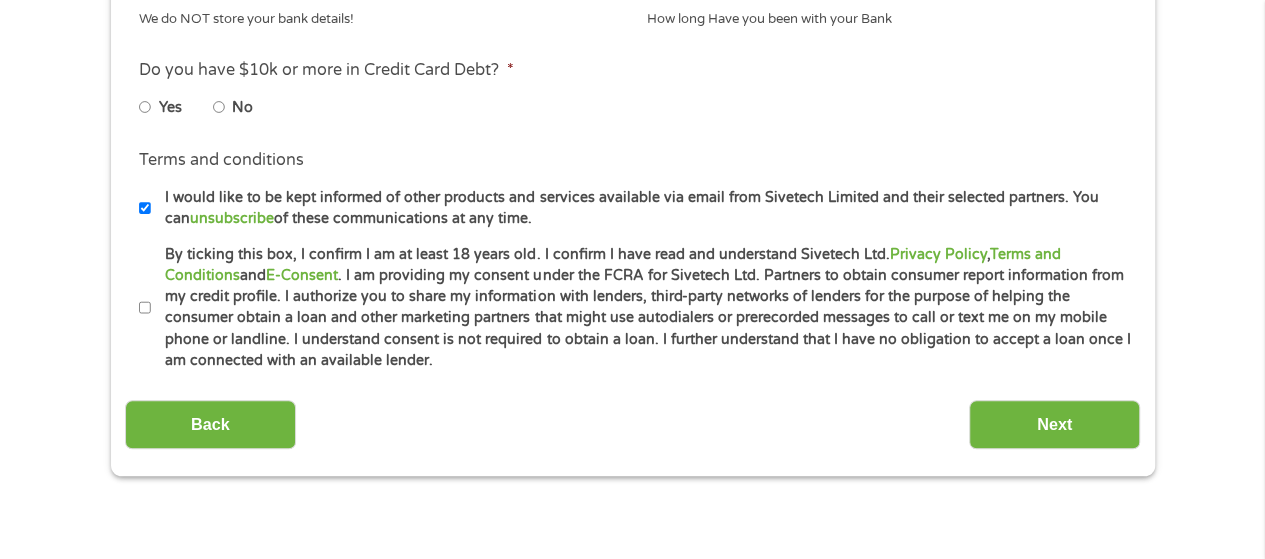 scroll, scrollTop: 900, scrollLeft: 0, axis: vertical 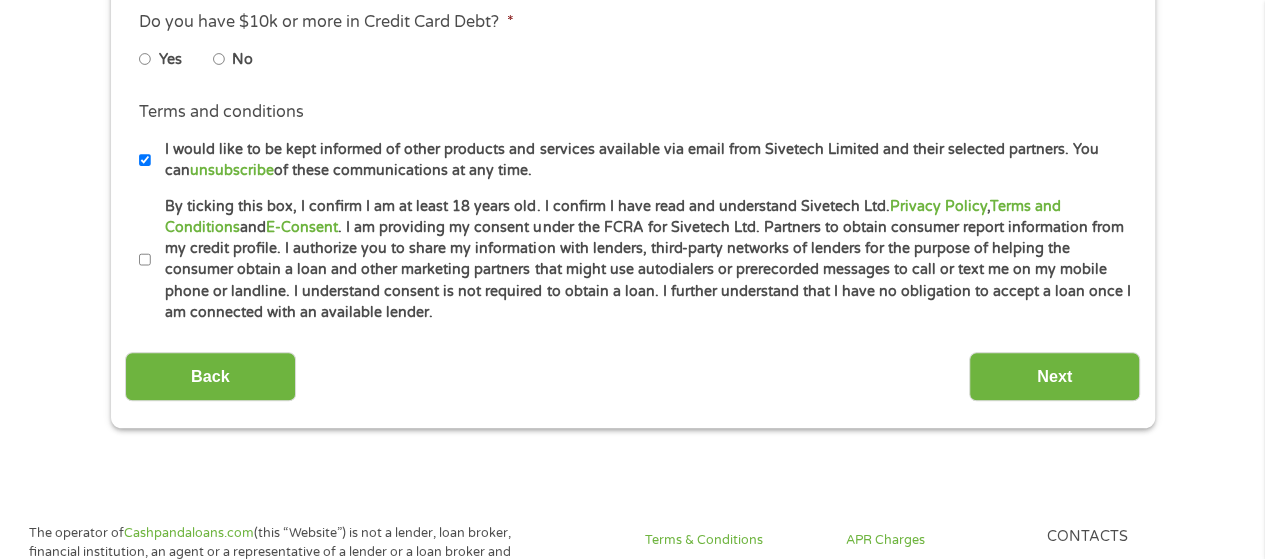 click on "By ticking this box, I confirm I am at least 18 years old. I confirm I have read and understand Sivetech Ltd.  Privacy Policy ,  Terms and Conditions  and  E-Consent . I am providing my consent under the FCRA for Sivetech Ltd. Partners to obtain consumer report information from my credit profile. I authorize you to share my information with lenders, third-party networks of lenders for the purpose of helping the consumer obtain a loan and other marketing partners that might use autodialers or prerecorded messages to call or text me on my mobile phone or landline. I understand consent is not required to obtain a loan. I further understand that I have no obligation to accept a loan once I am connected with an available lender." at bounding box center [145, 260] 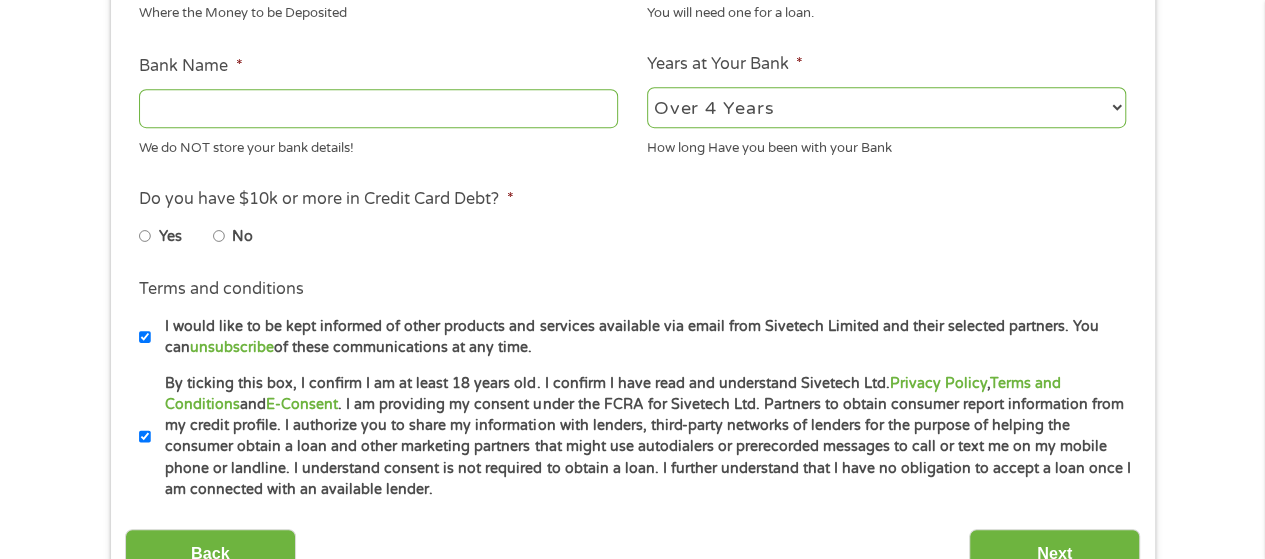 scroll, scrollTop: 700, scrollLeft: 0, axis: vertical 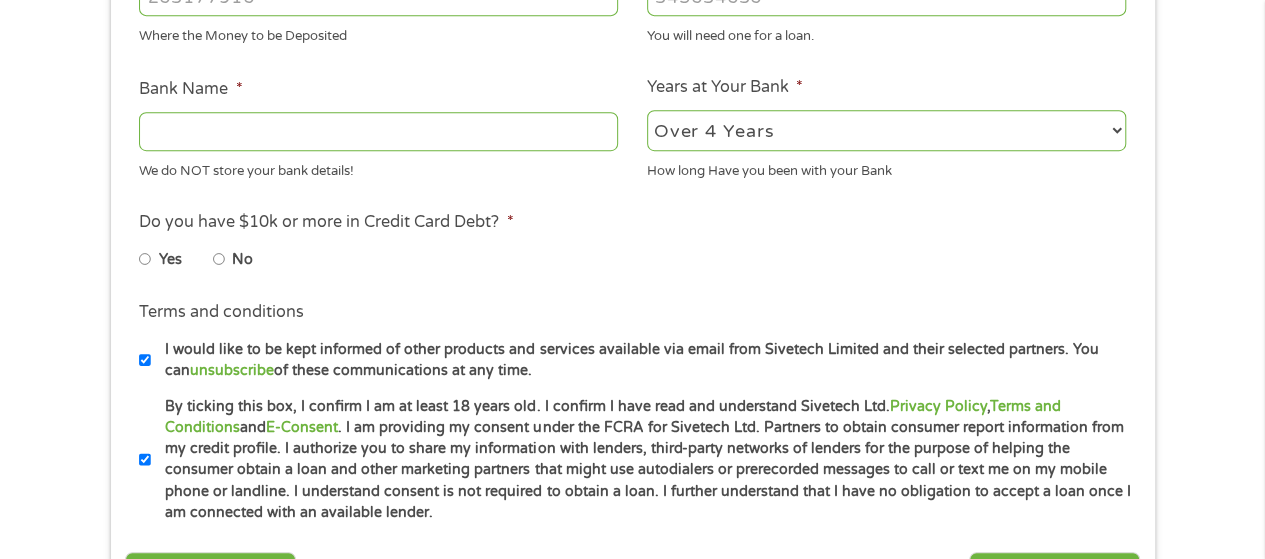 click on "No" at bounding box center [219, 259] 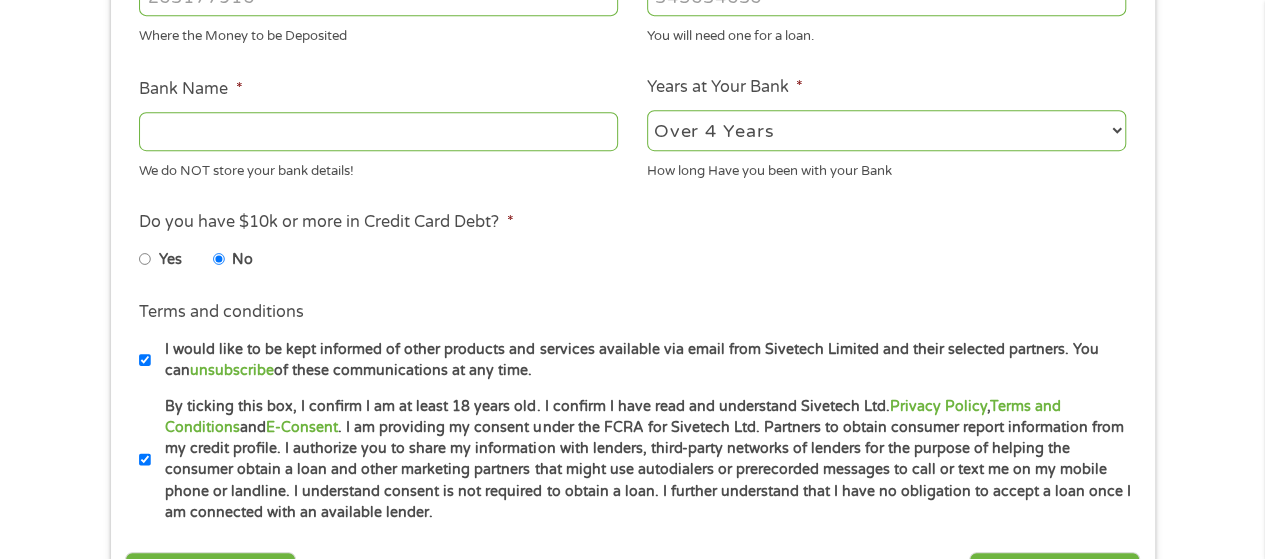 scroll, scrollTop: 600, scrollLeft: 0, axis: vertical 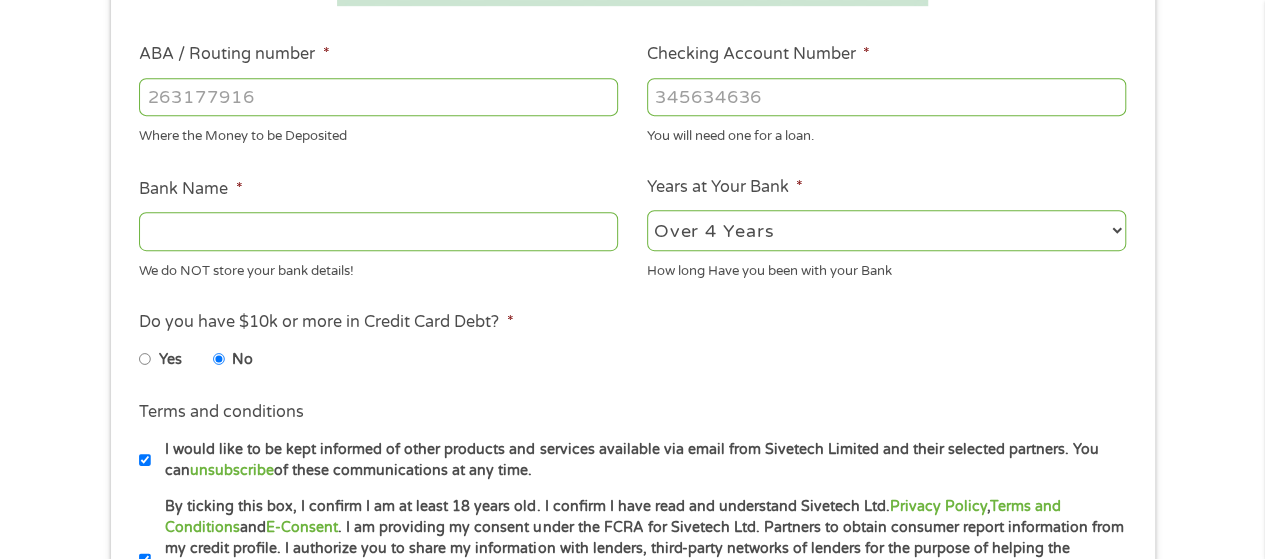 click on "Bank Name *" at bounding box center [378, 231] 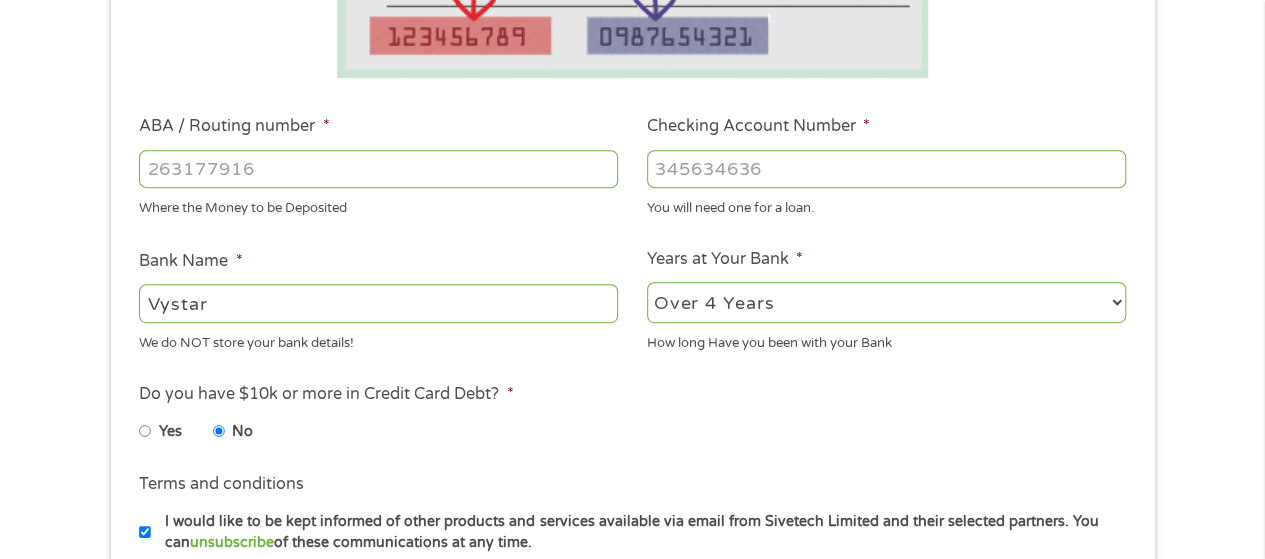 scroll, scrollTop: 500, scrollLeft: 0, axis: vertical 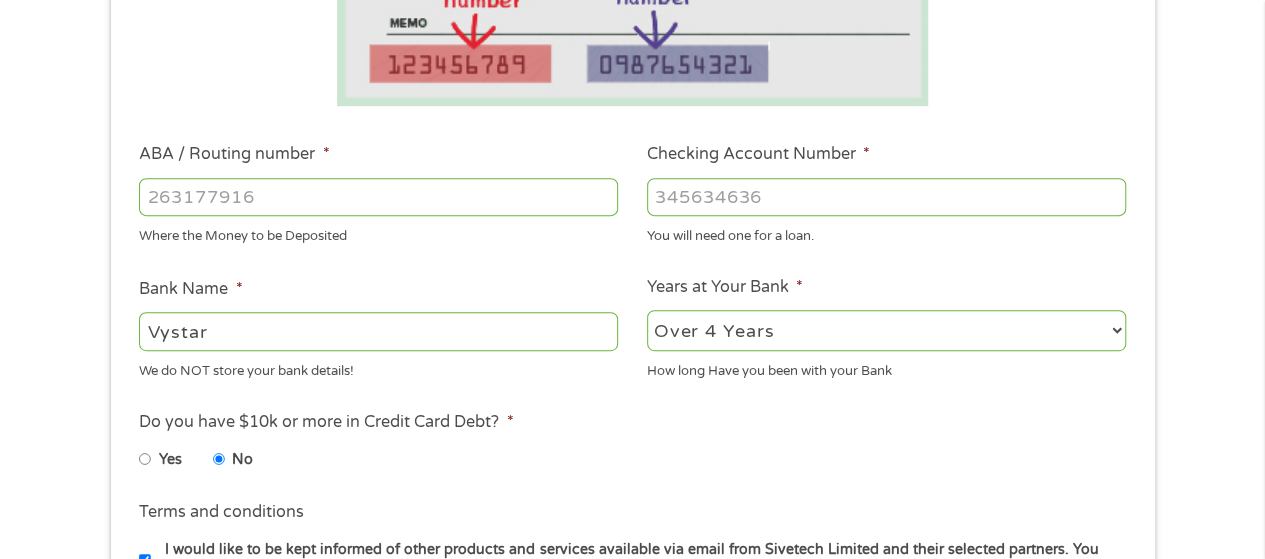 type on "Vystar" 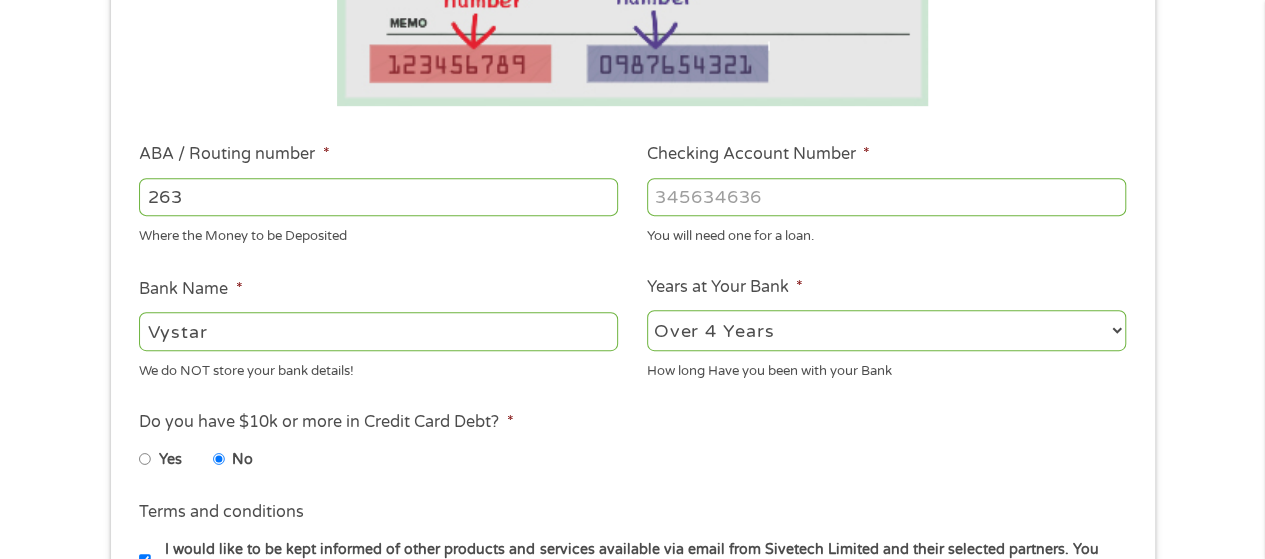 click on "263" at bounding box center (378, 197) 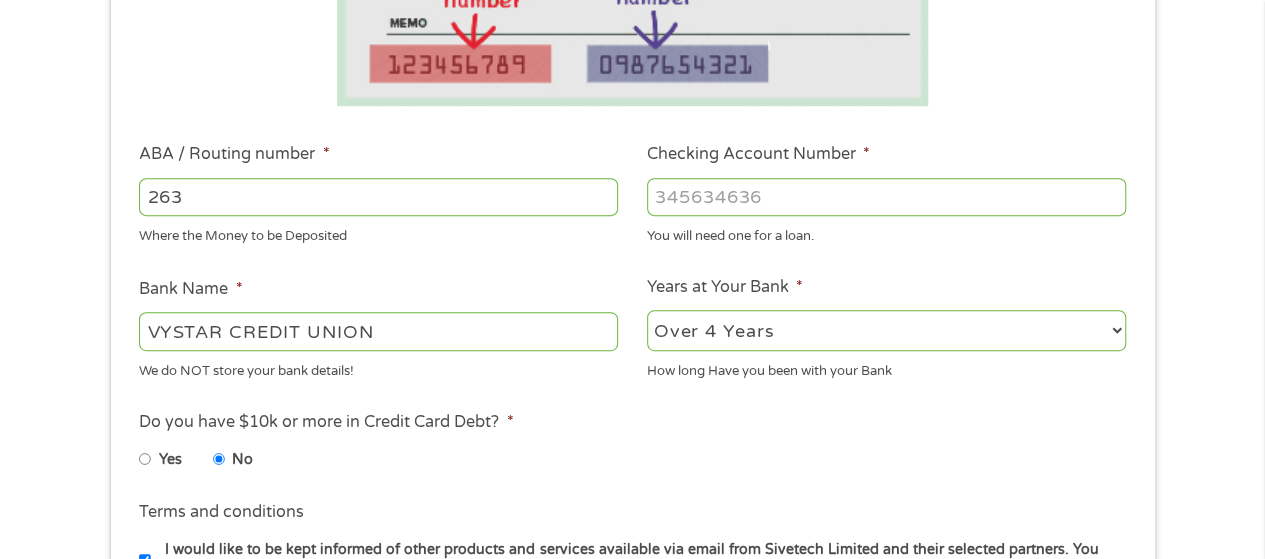 type on "[NUMBER]" 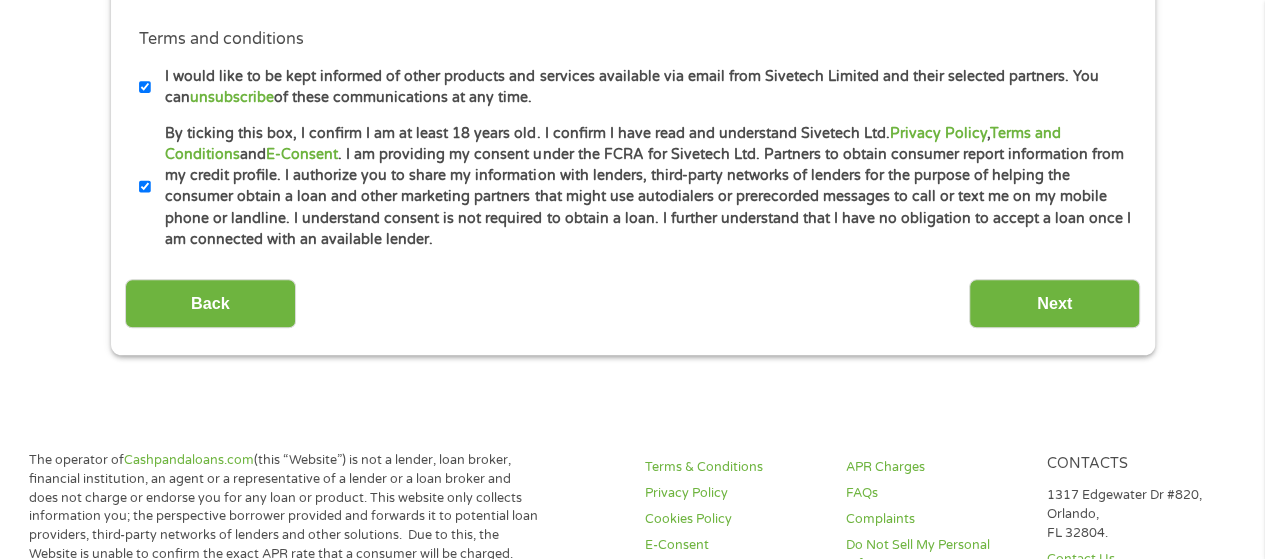 scroll, scrollTop: 1000, scrollLeft: 0, axis: vertical 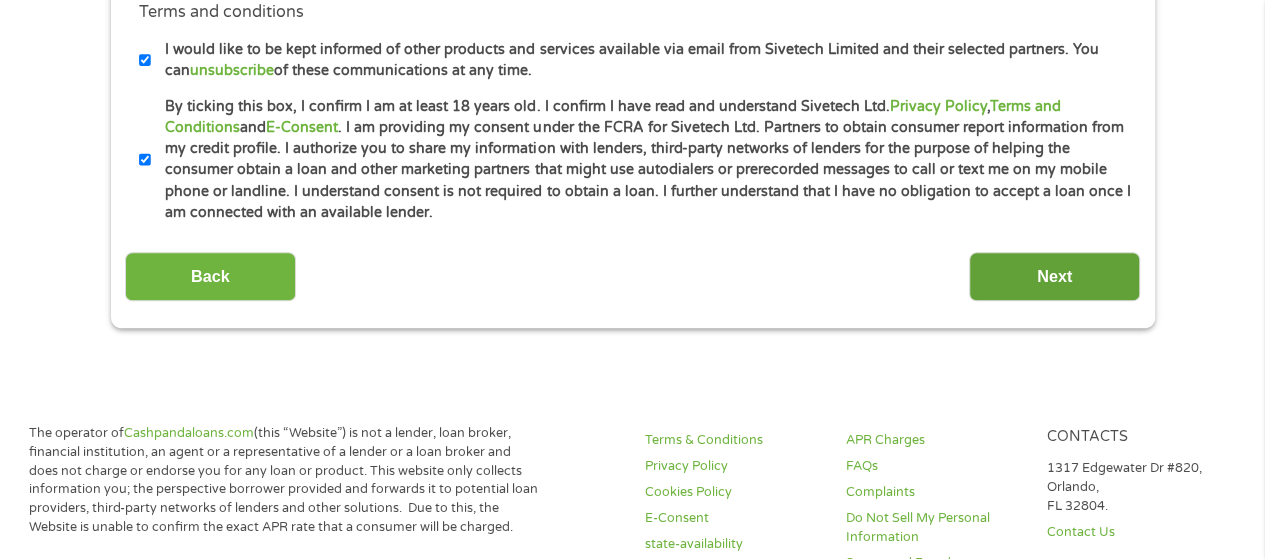 type on "[PHONE]" 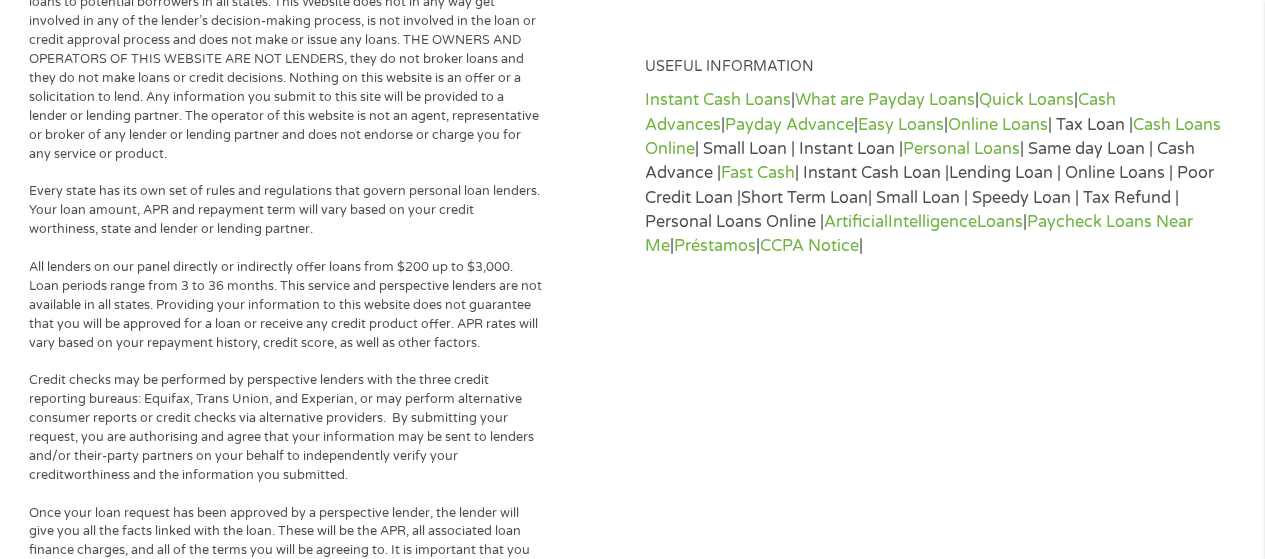 scroll, scrollTop: 8, scrollLeft: 8, axis: both 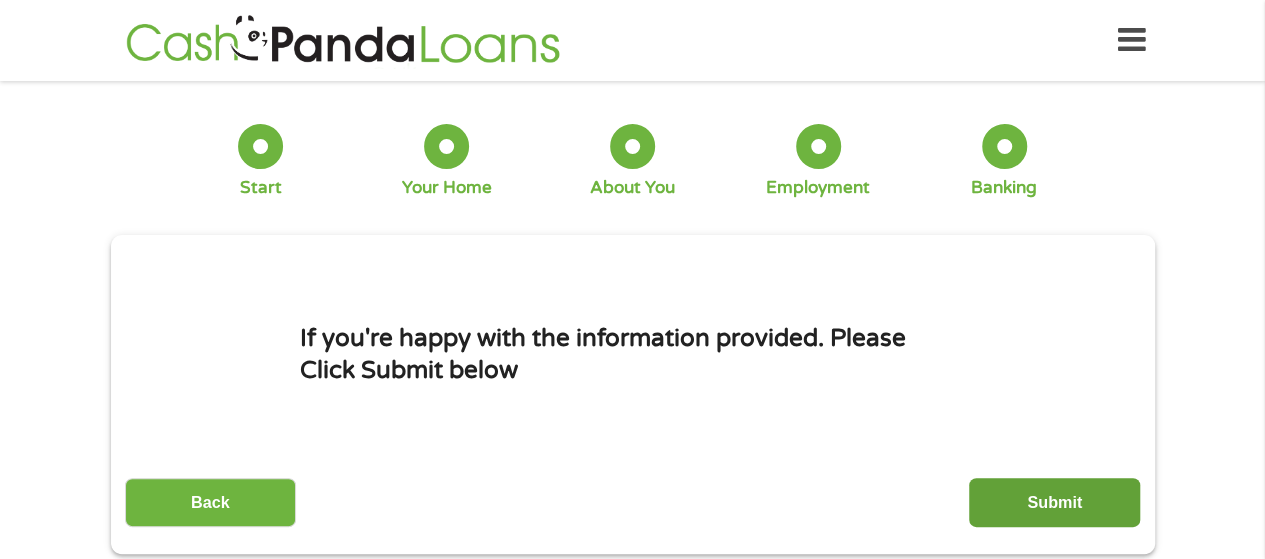 click on "Submit" at bounding box center (1054, 502) 